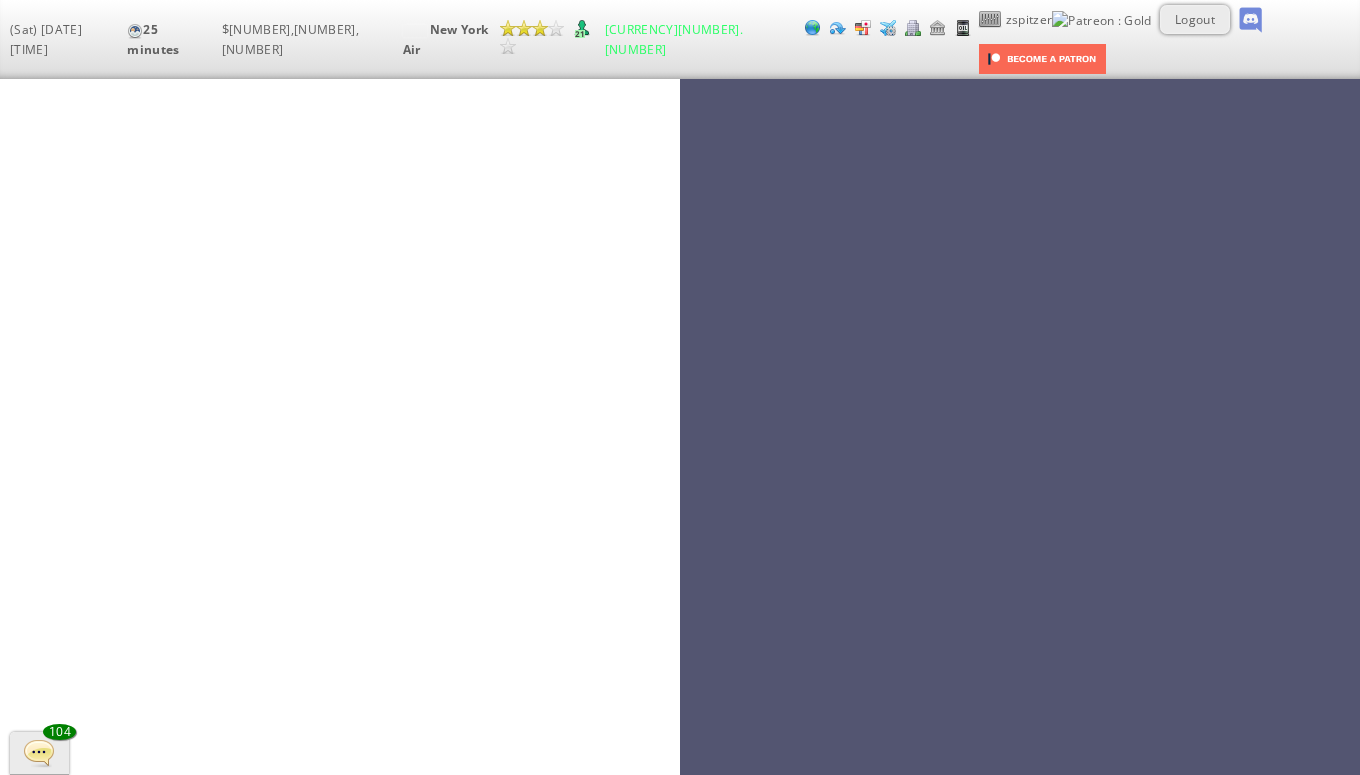 scroll, scrollTop: 0, scrollLeft: 0, axis: both 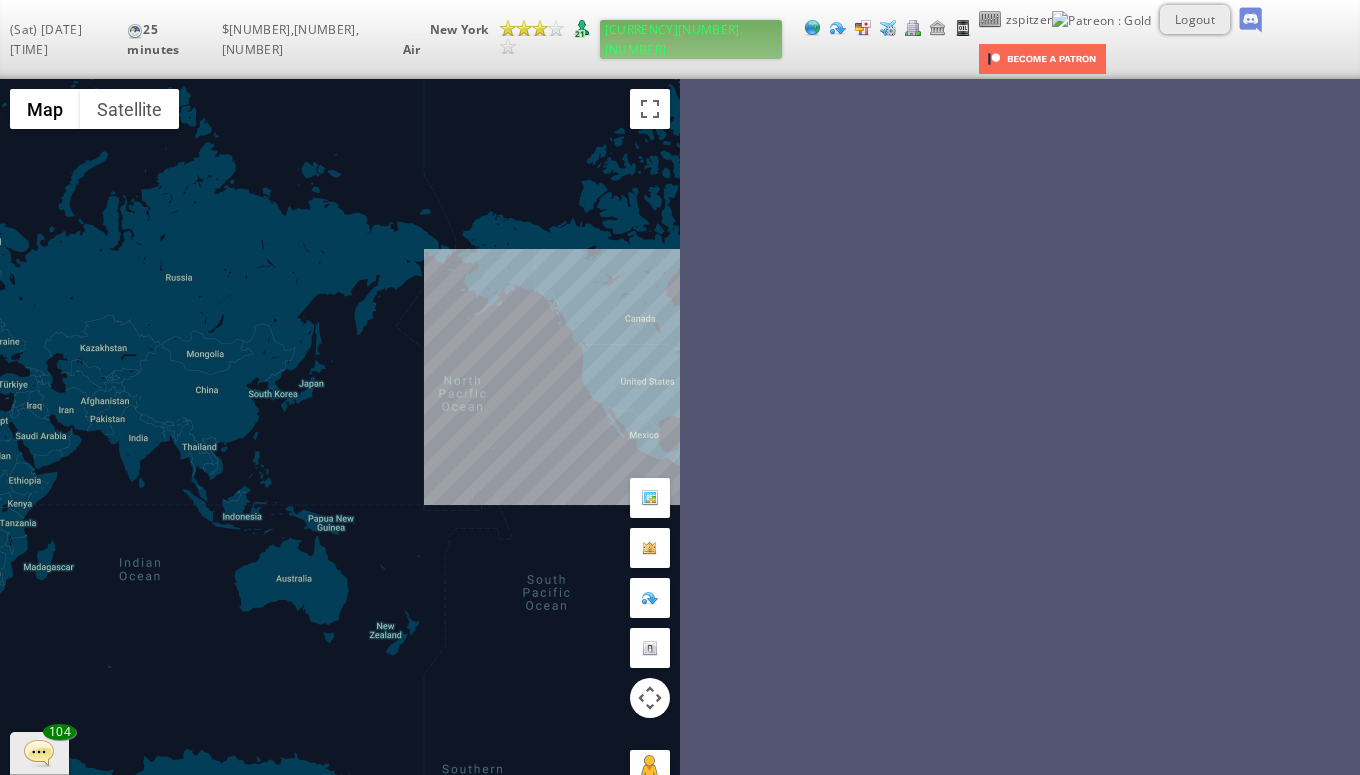 click on "[CURRENCY][NUMBER].[NUMBER]" at bounding box center [691, 39] 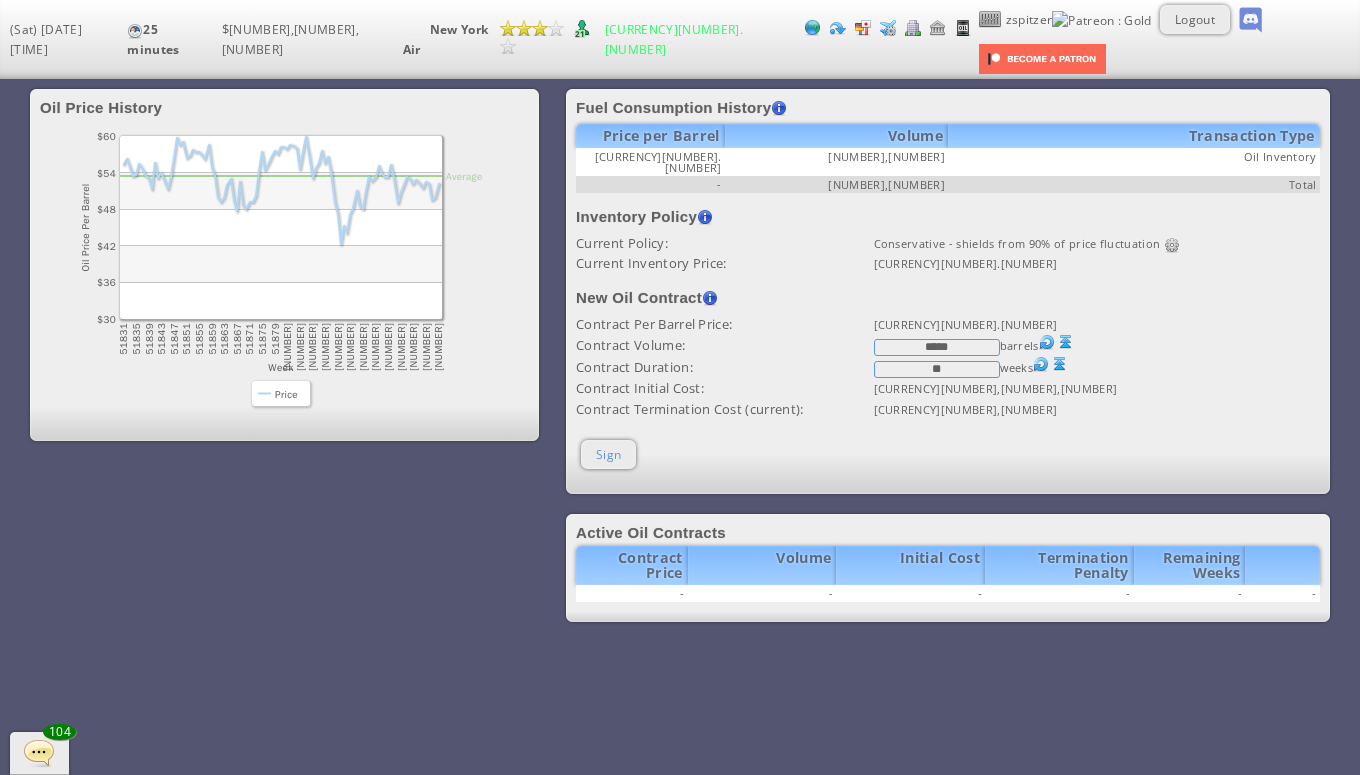 click on "Sign" at bounding box center (608, 454) 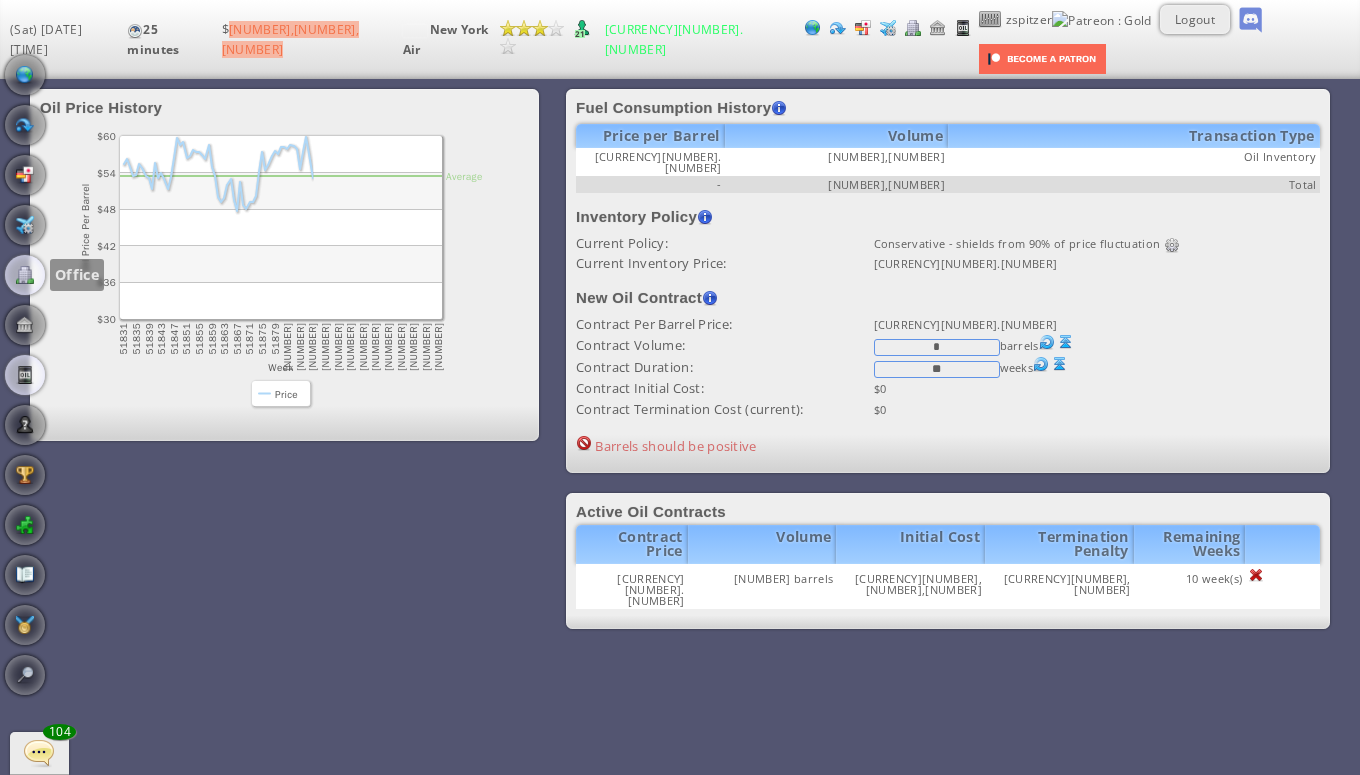 click at bounding box center [25, 275] 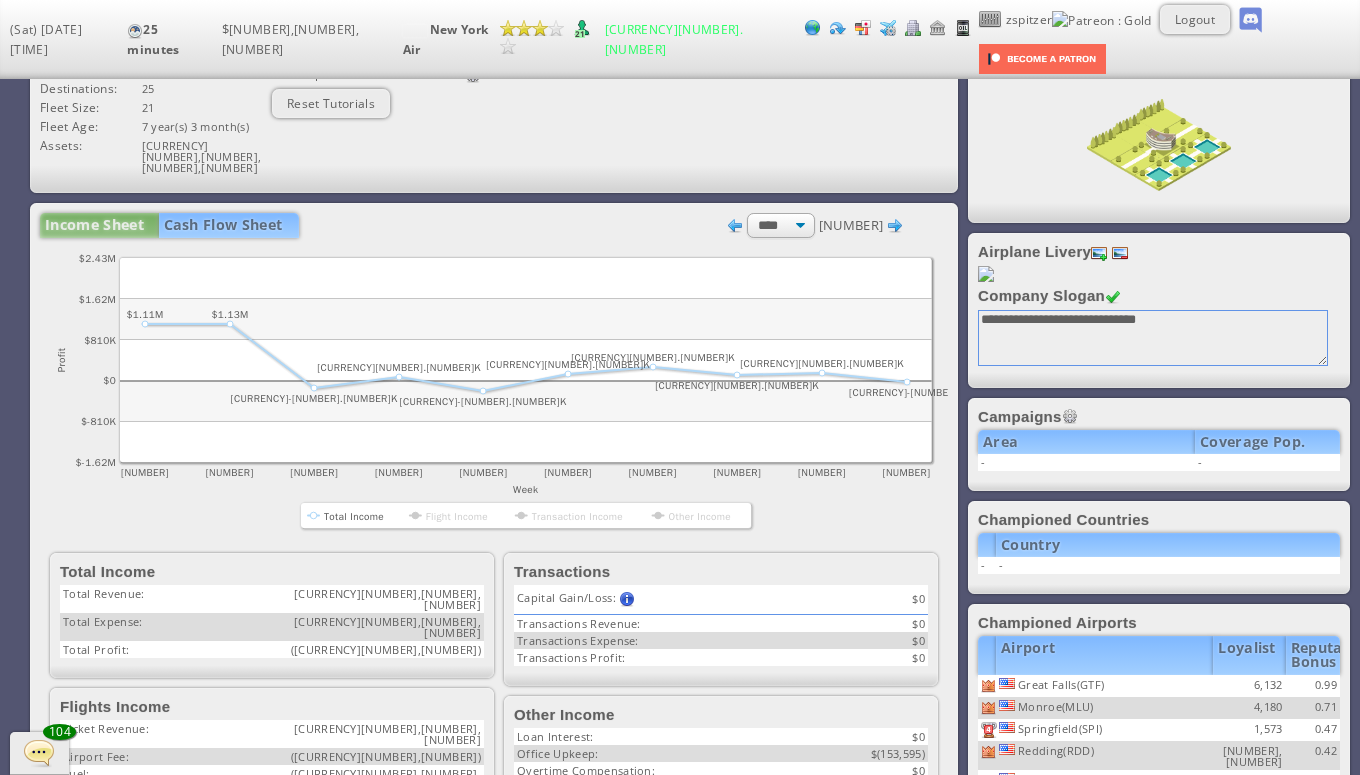 scroll, scrollTop: 0, scrollLeft: 0, axis: both 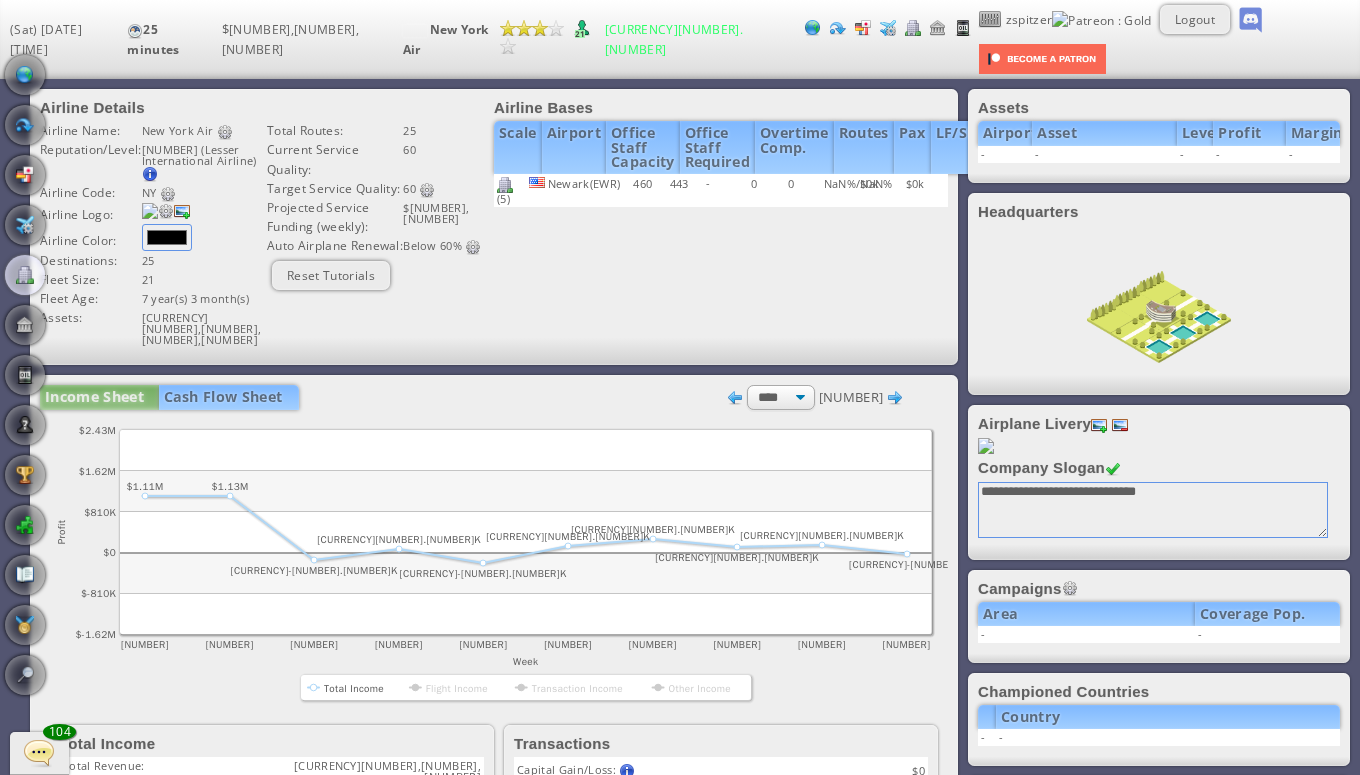 click at bounding box center (473, 247) 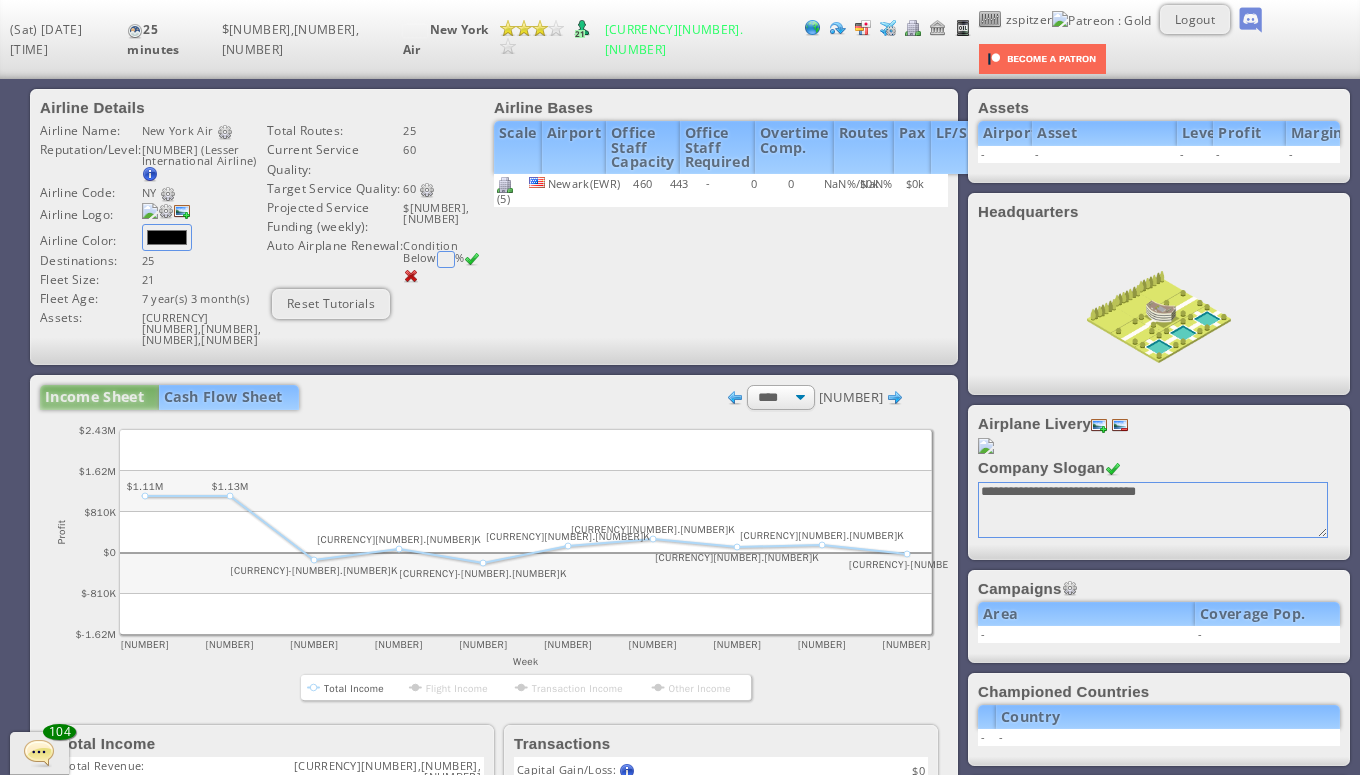 click at bounding box center (446, 259) 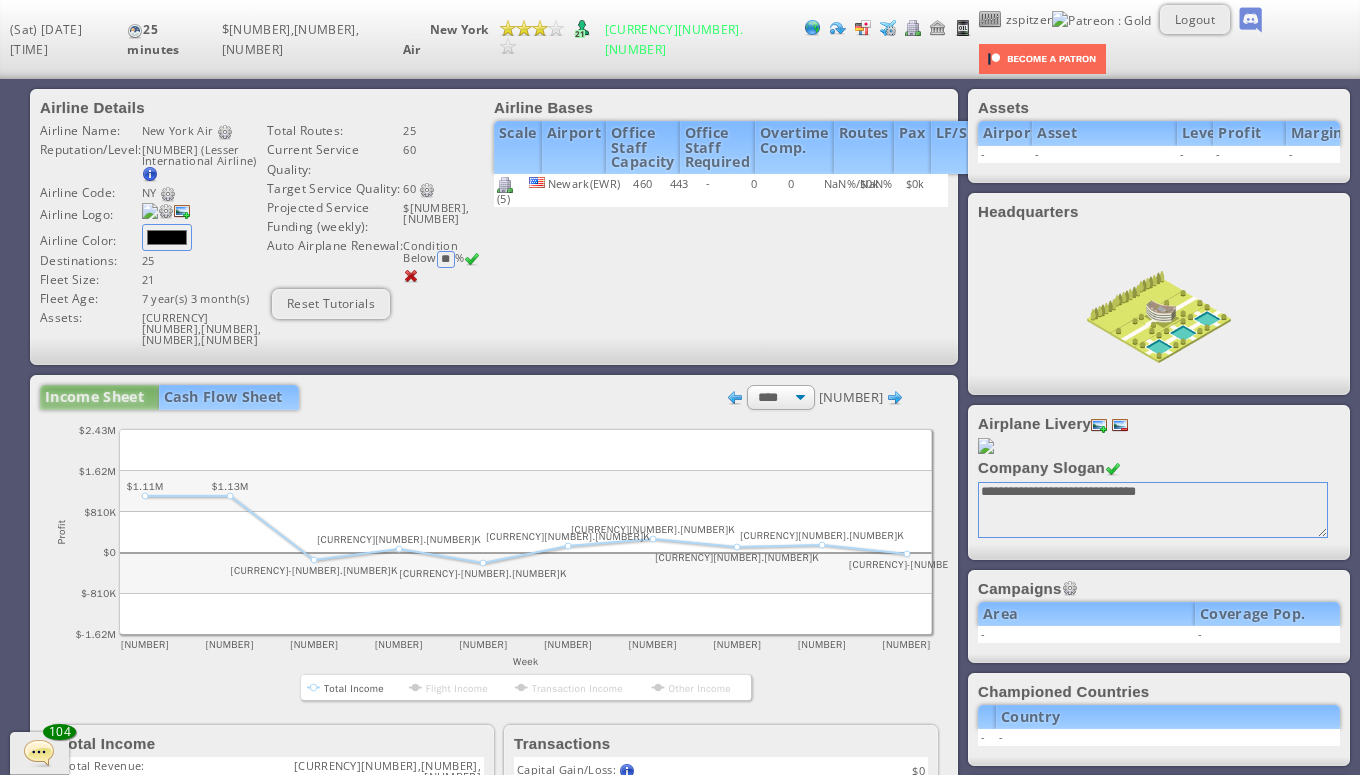 type on "**" 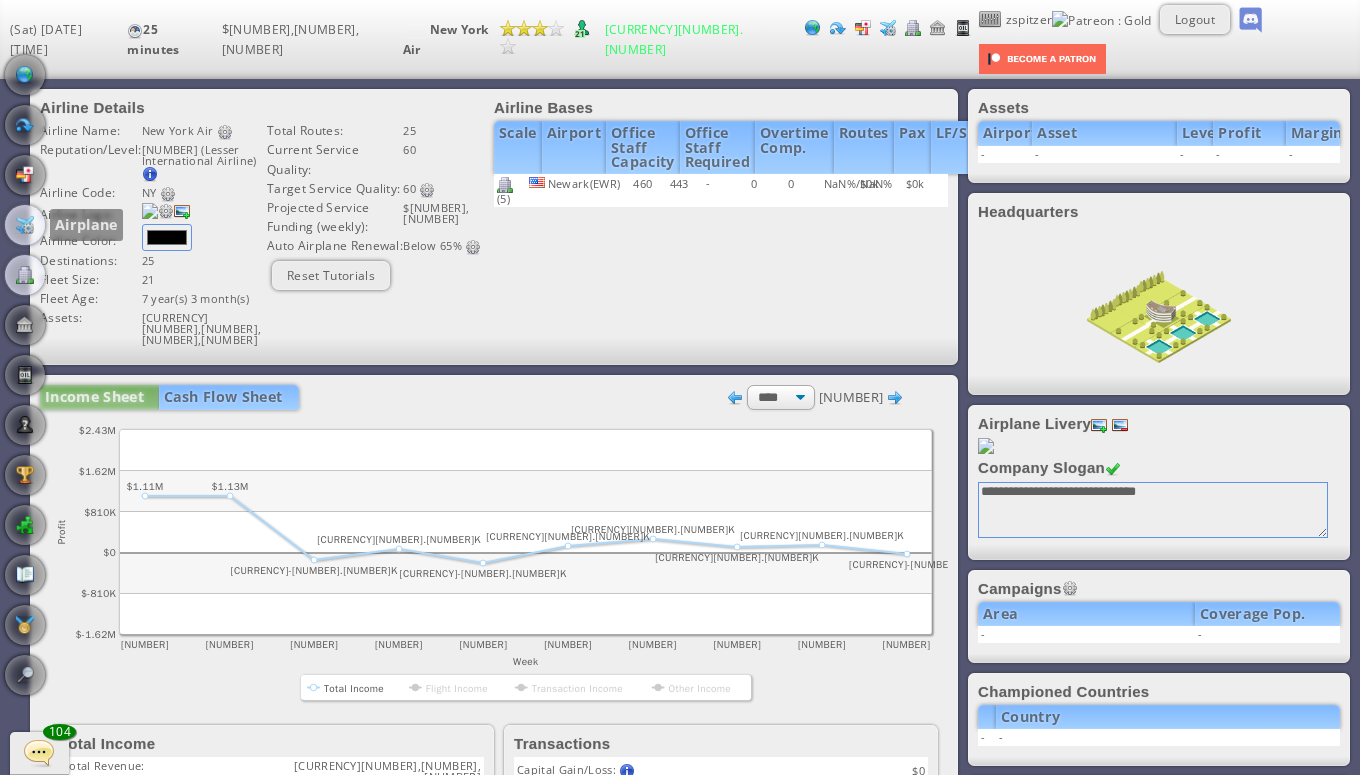 click at bounding box center (25, 225) 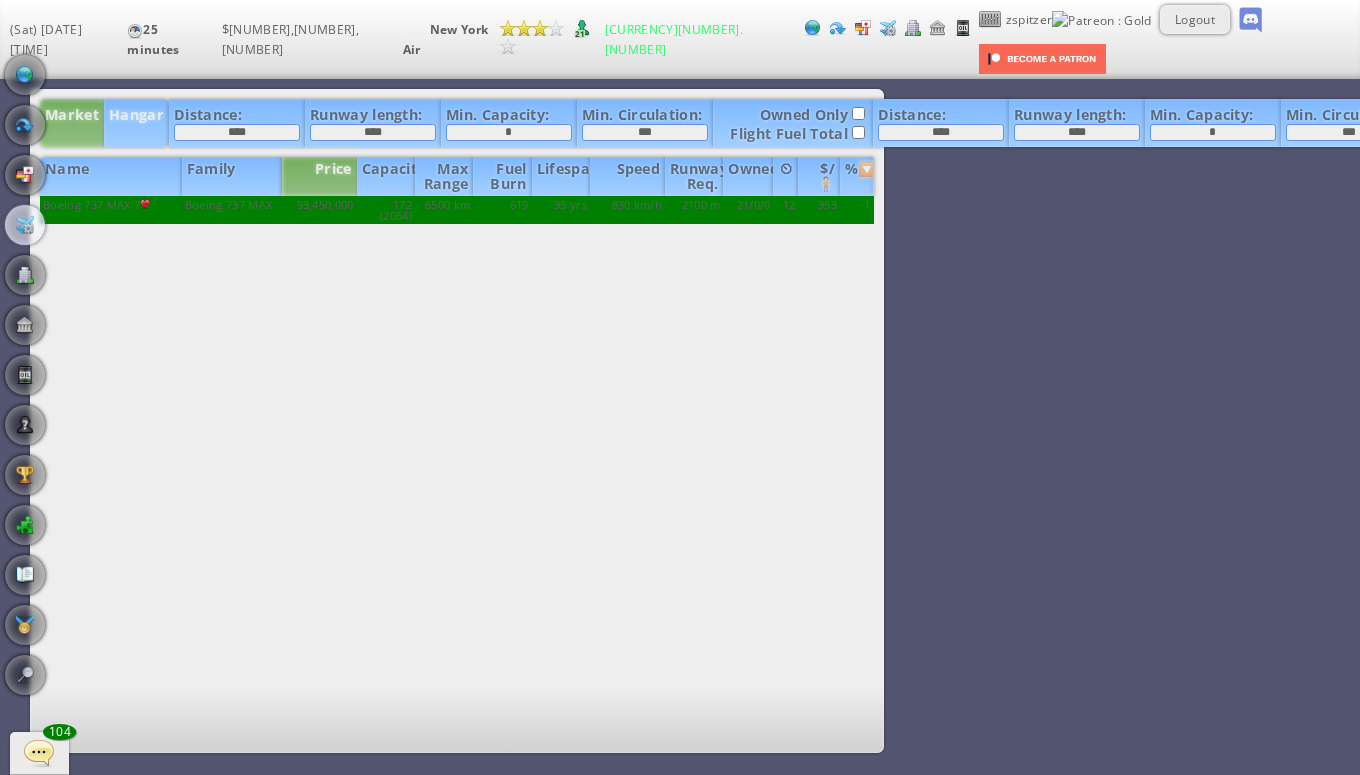click on "Hangar" at bounding box center (136, 123) 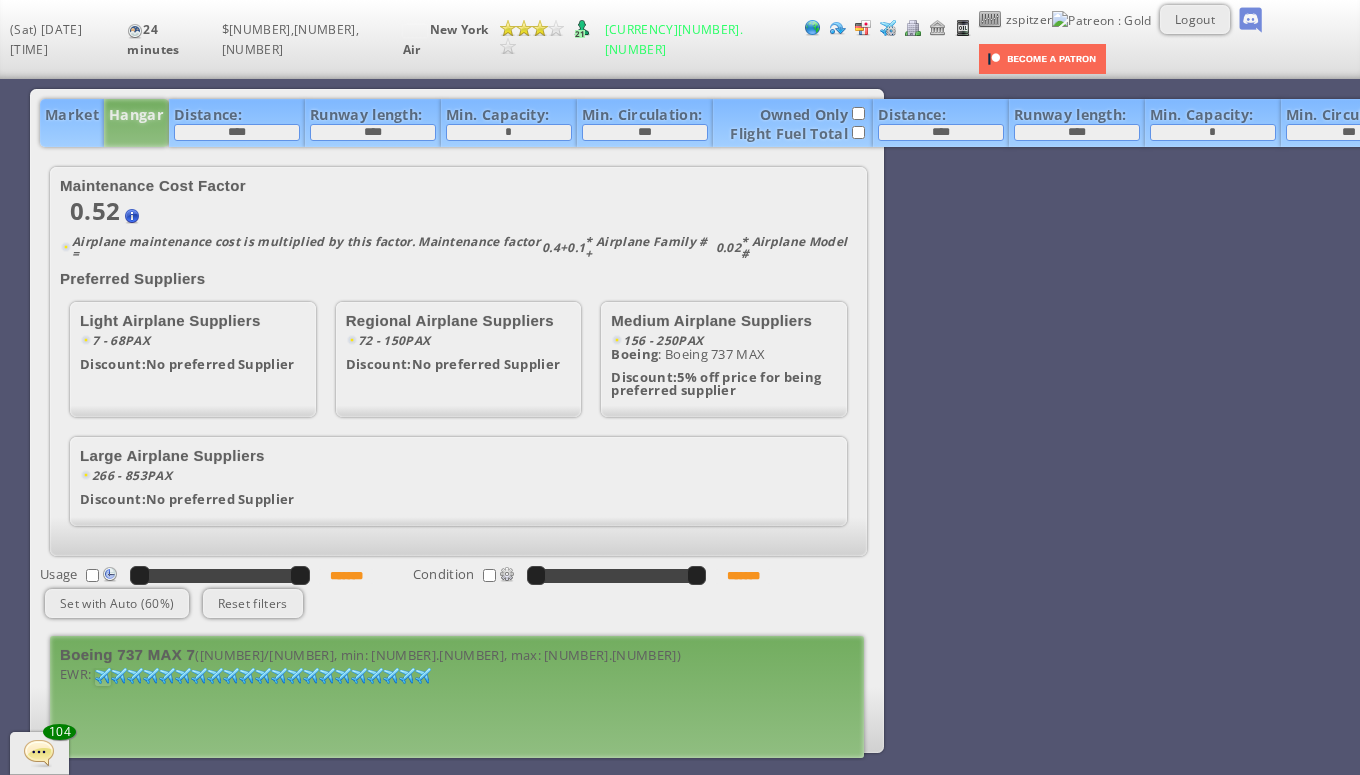 click at bounding box center (103, 676) 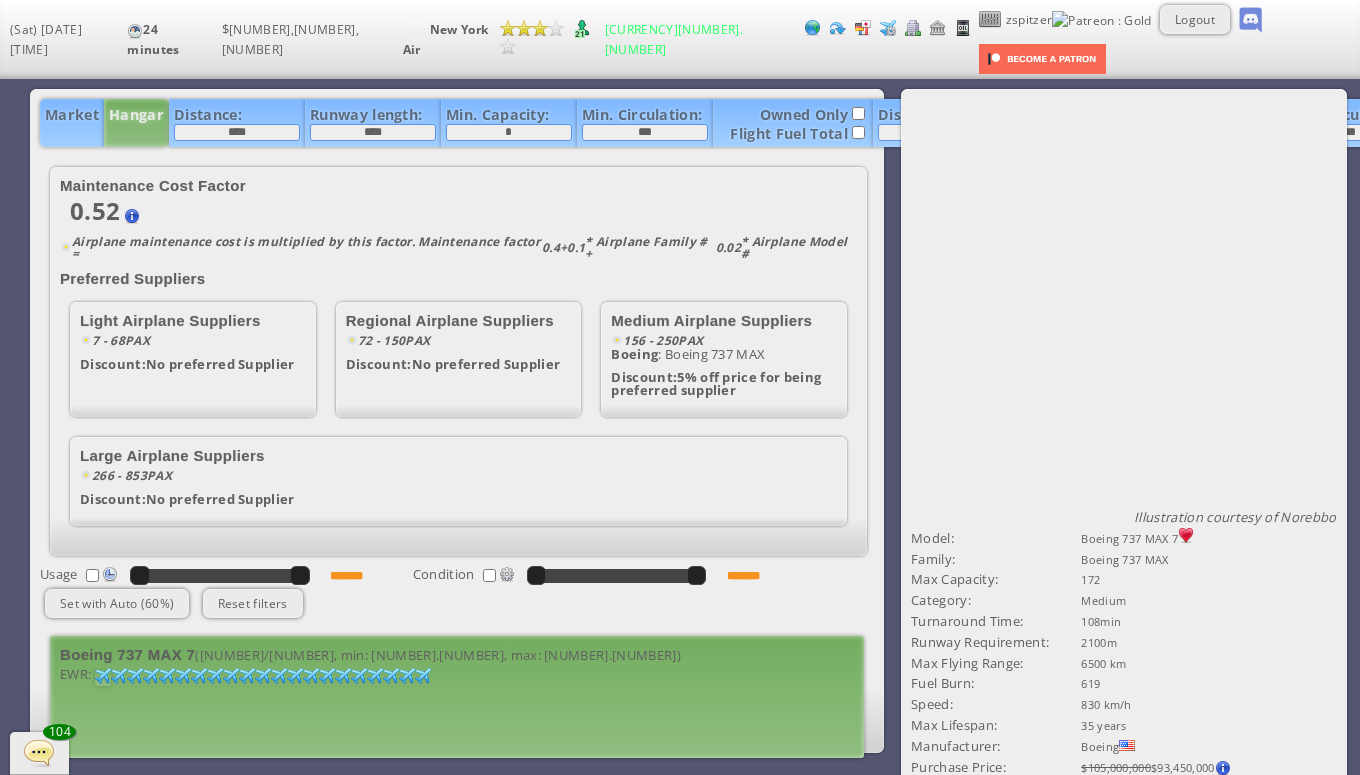 click at bounding box center (103, 676) 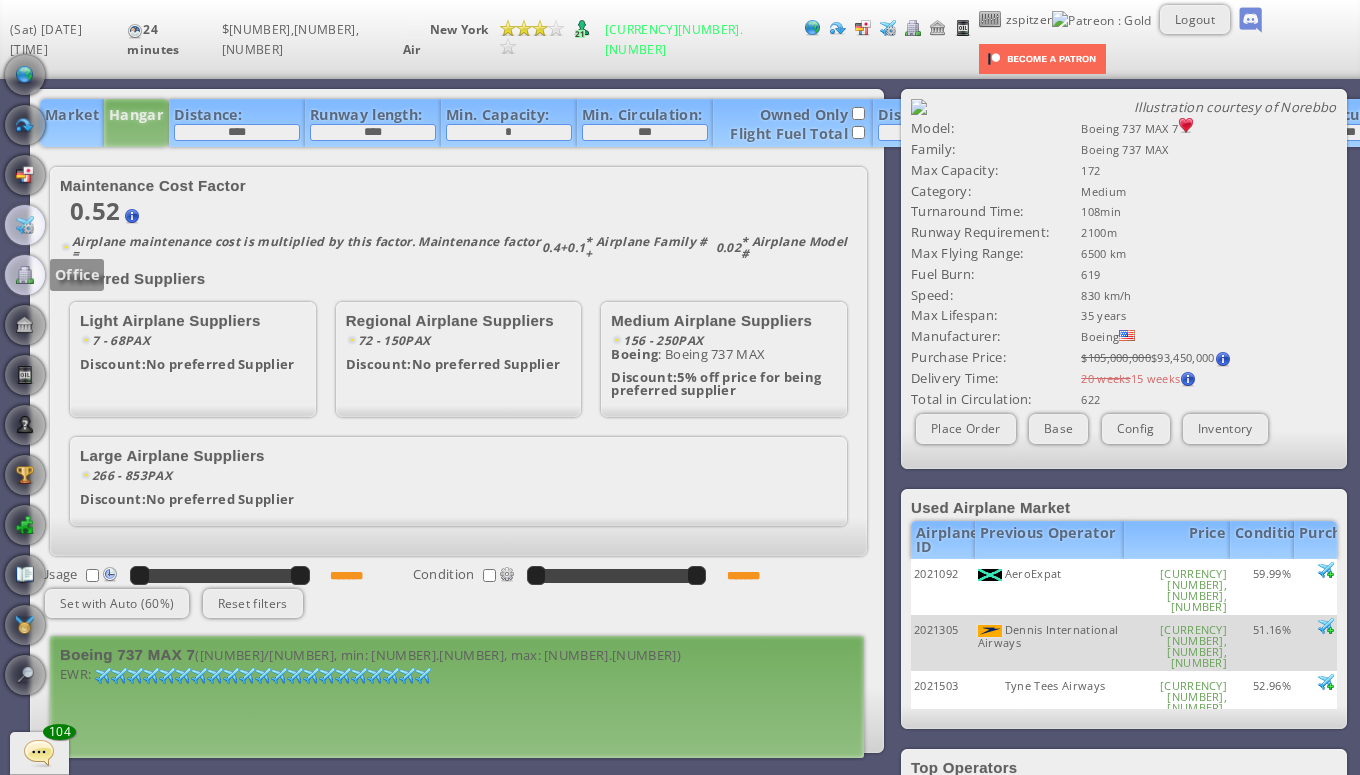 click at bounding box center [25, 275] 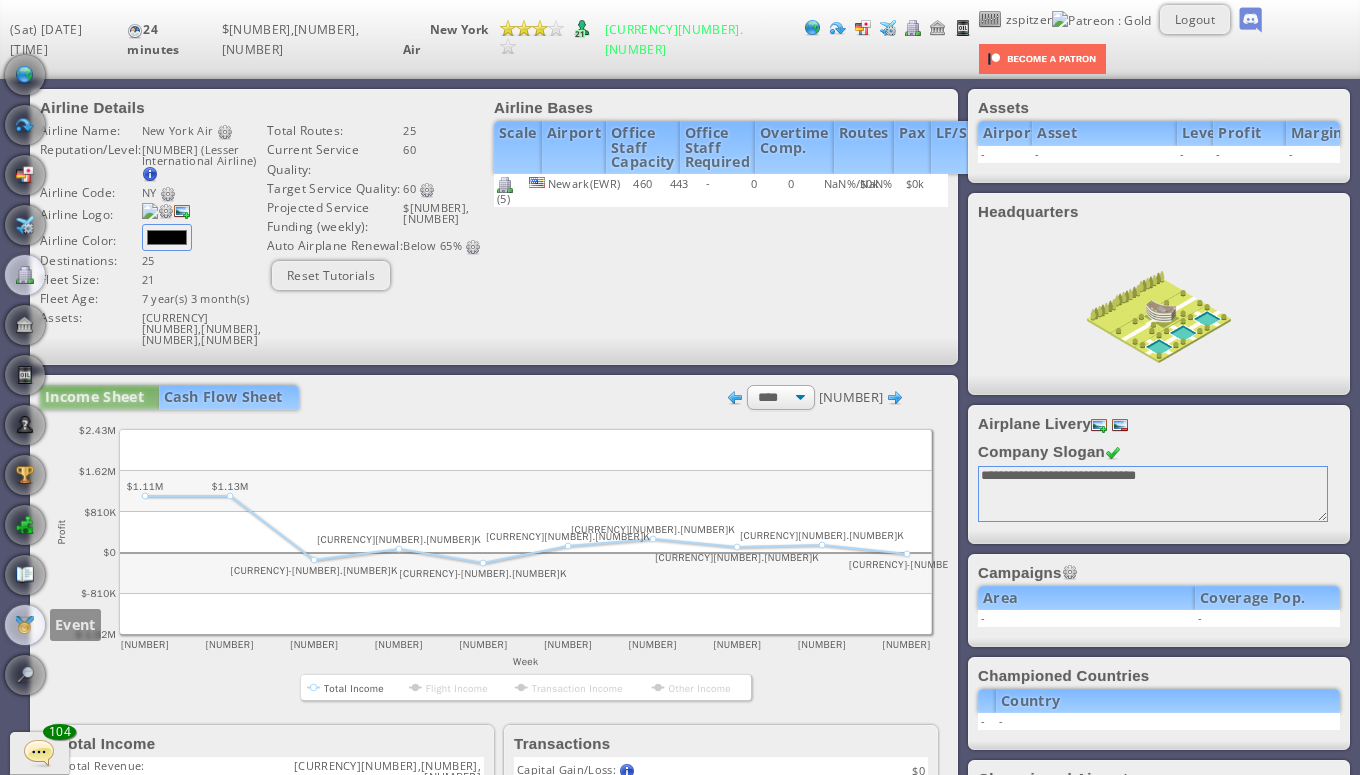 click at bounding box center (25, 625) 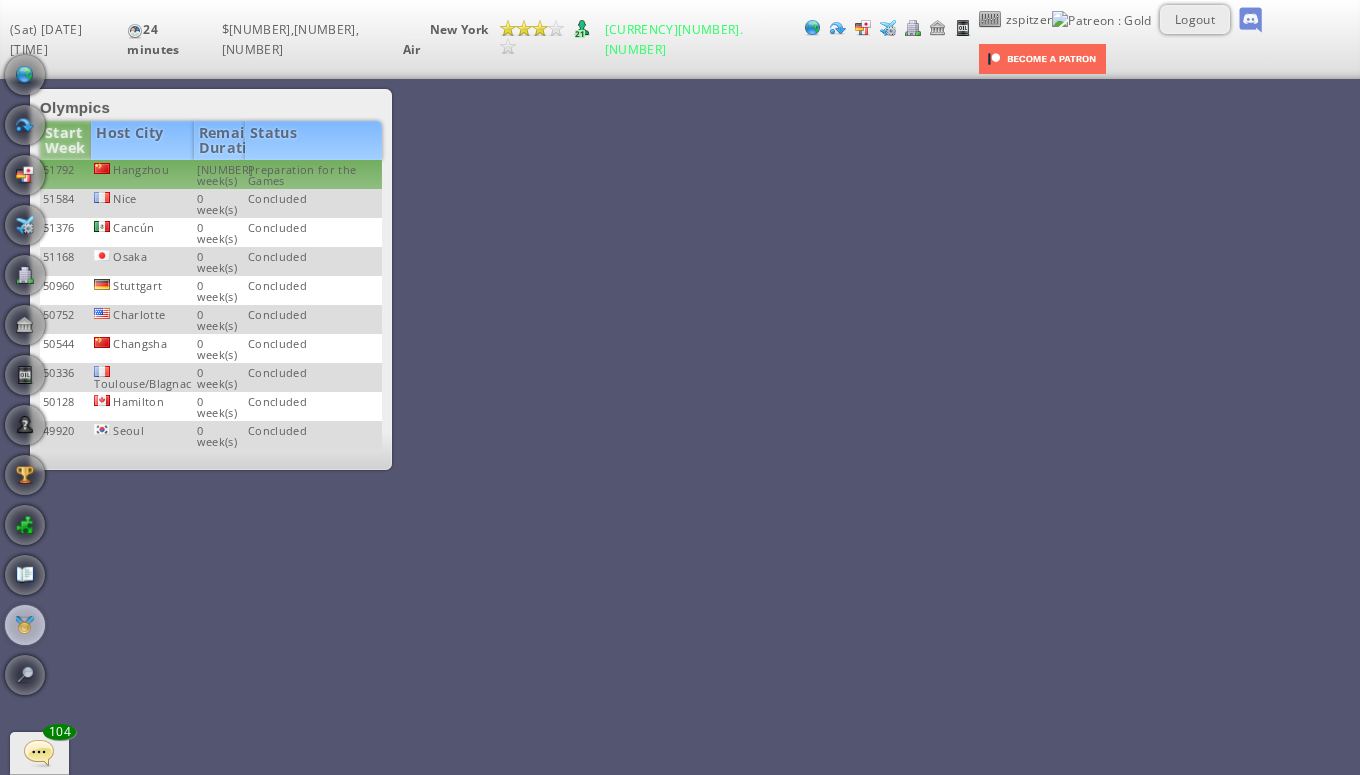 click on "Hangzhou" at bounding box center (142, 174) 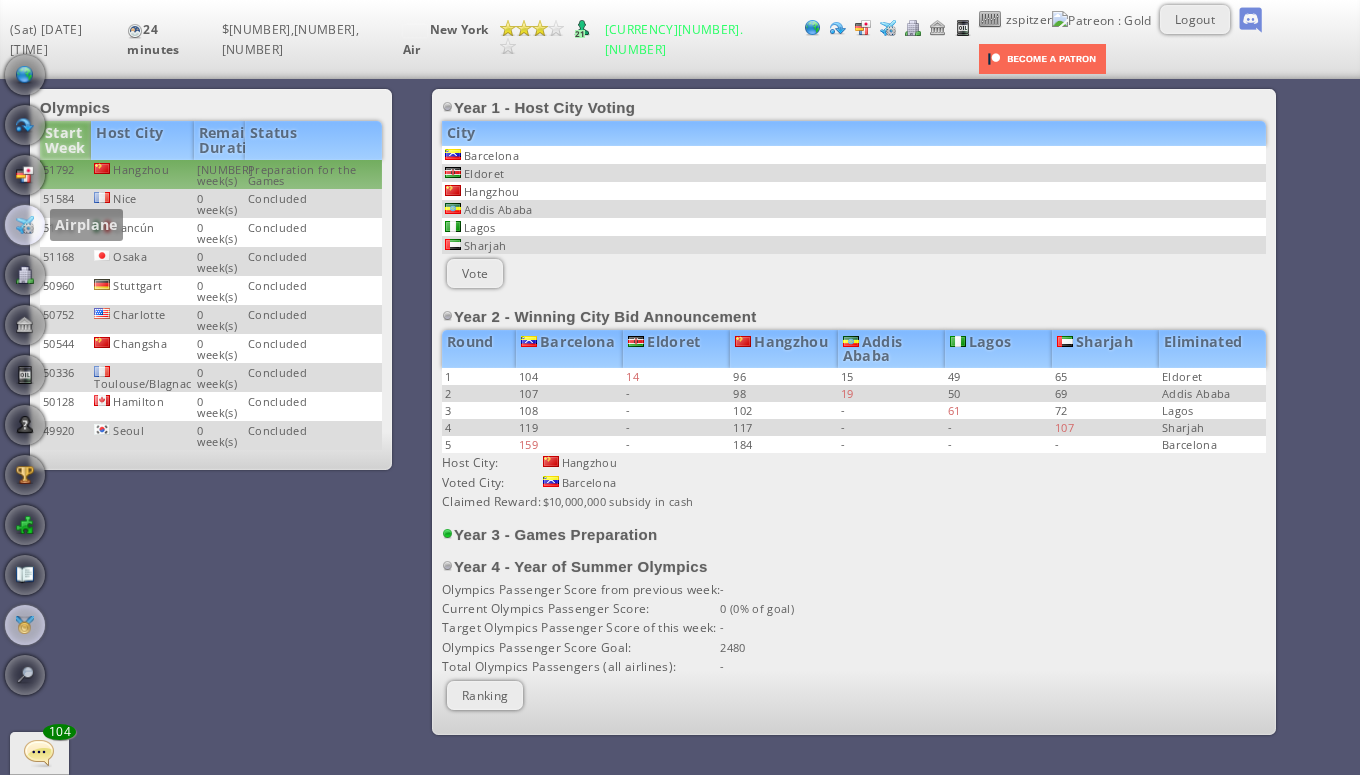click at bounding box center (25, 225) 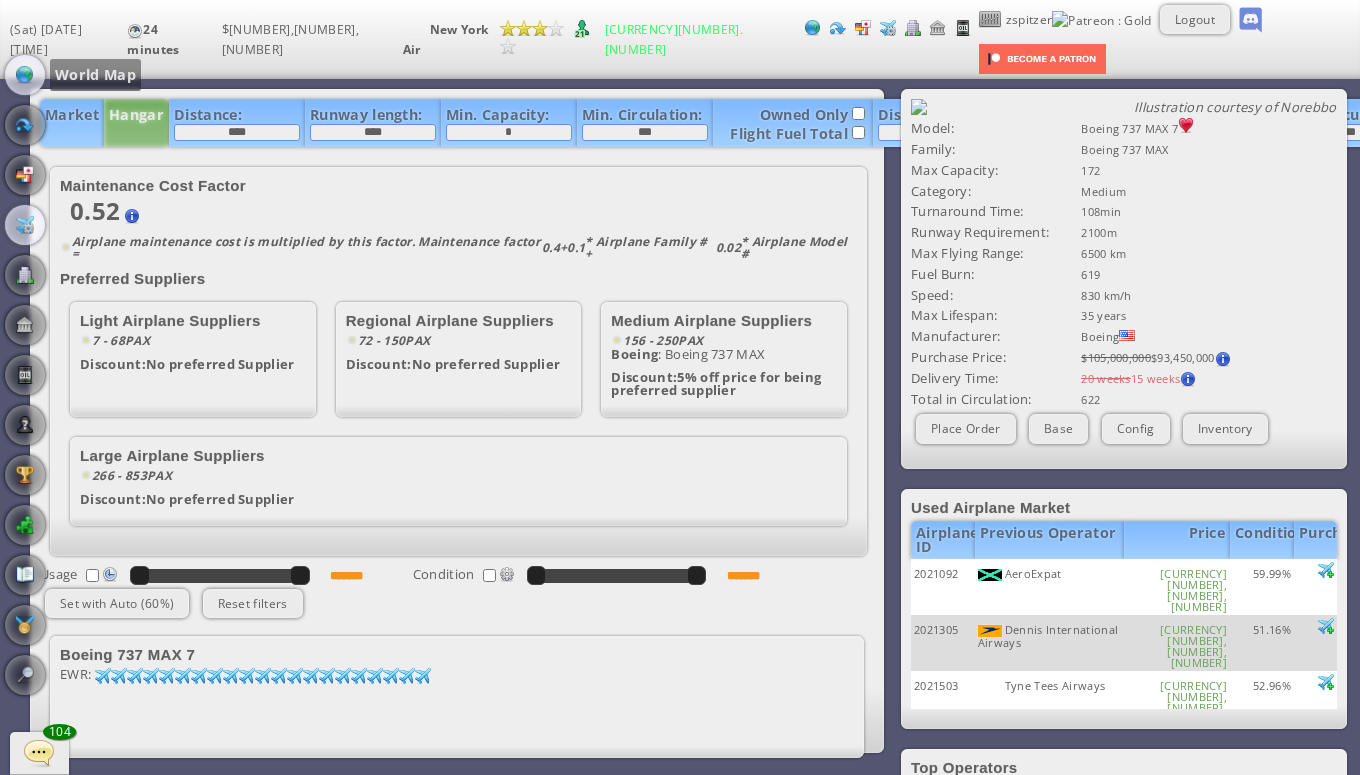 click at bounding box center (25, 75) 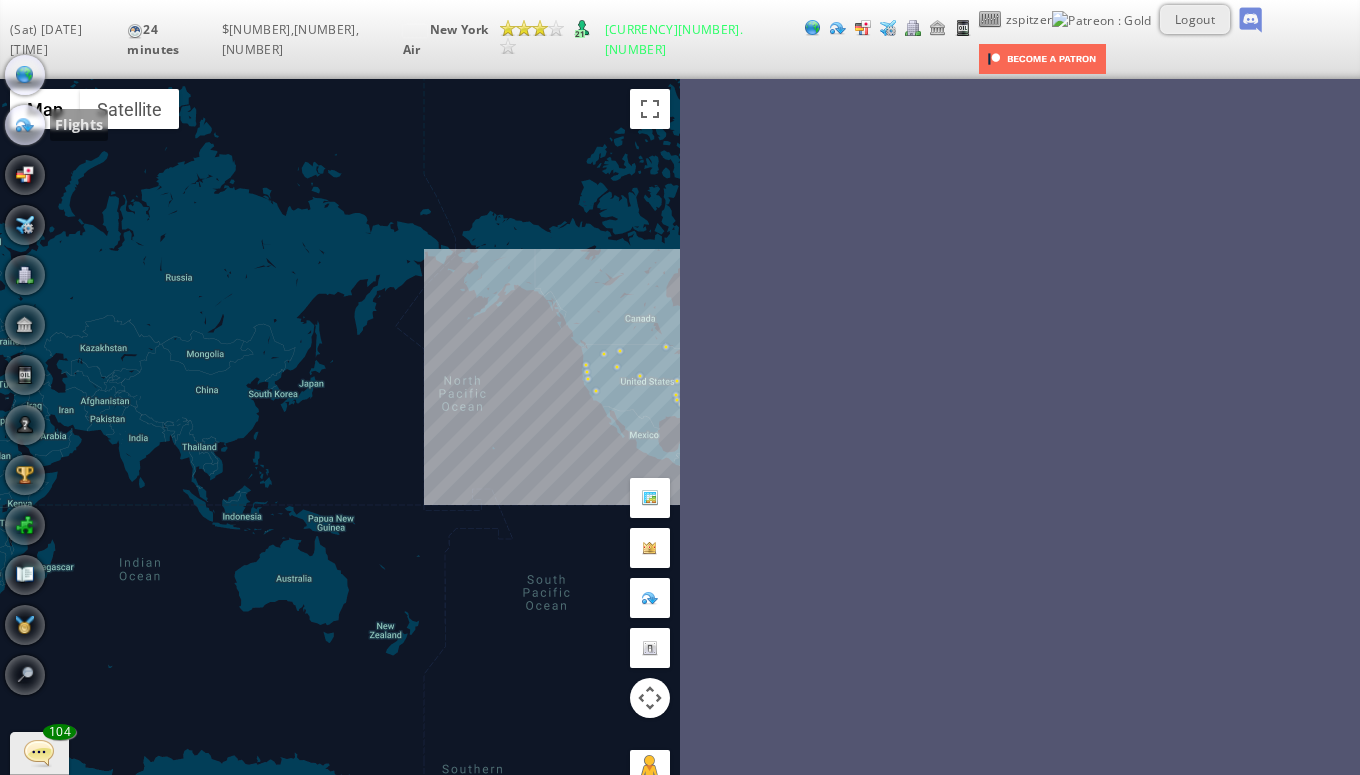 click at bounding box center [25, 125] 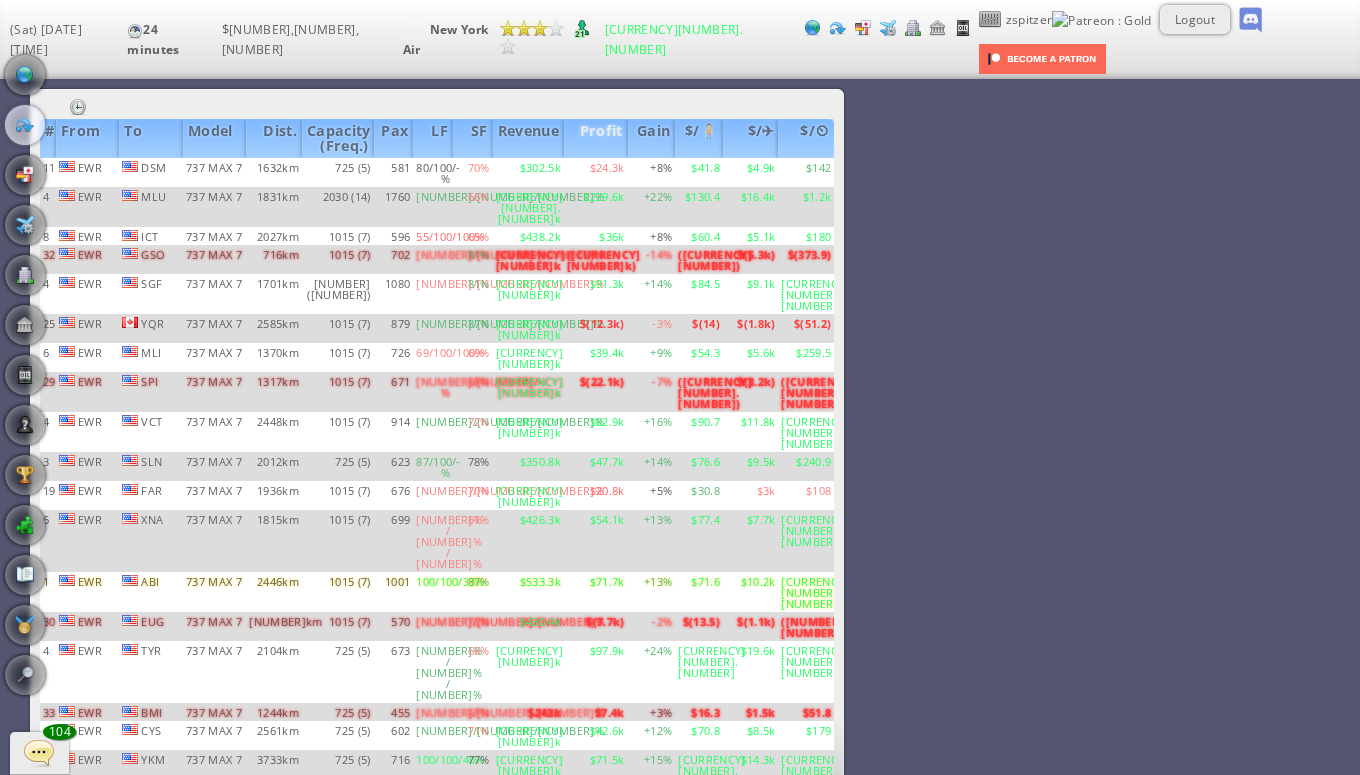 click on "Profit" at bounding box center (596, 138) 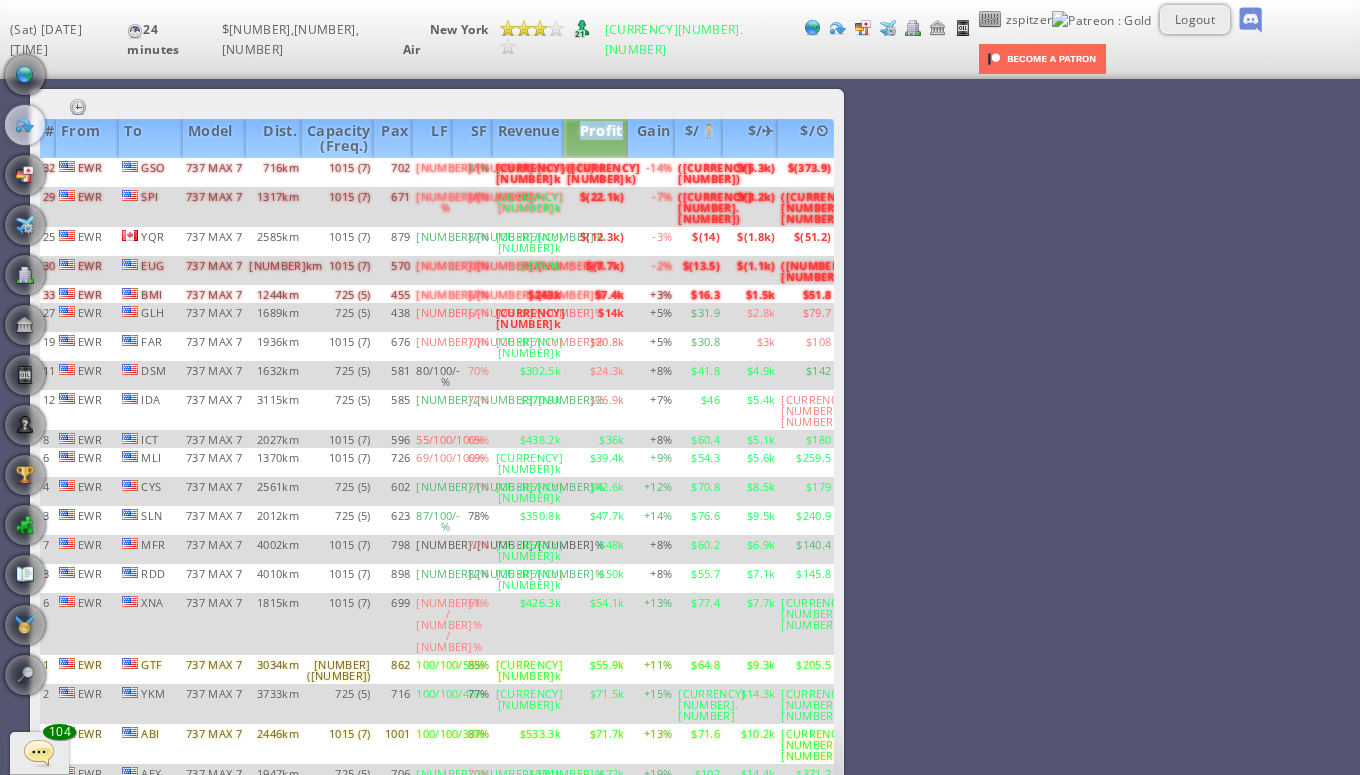 click on "Profit" at bounding box center (596, 138) 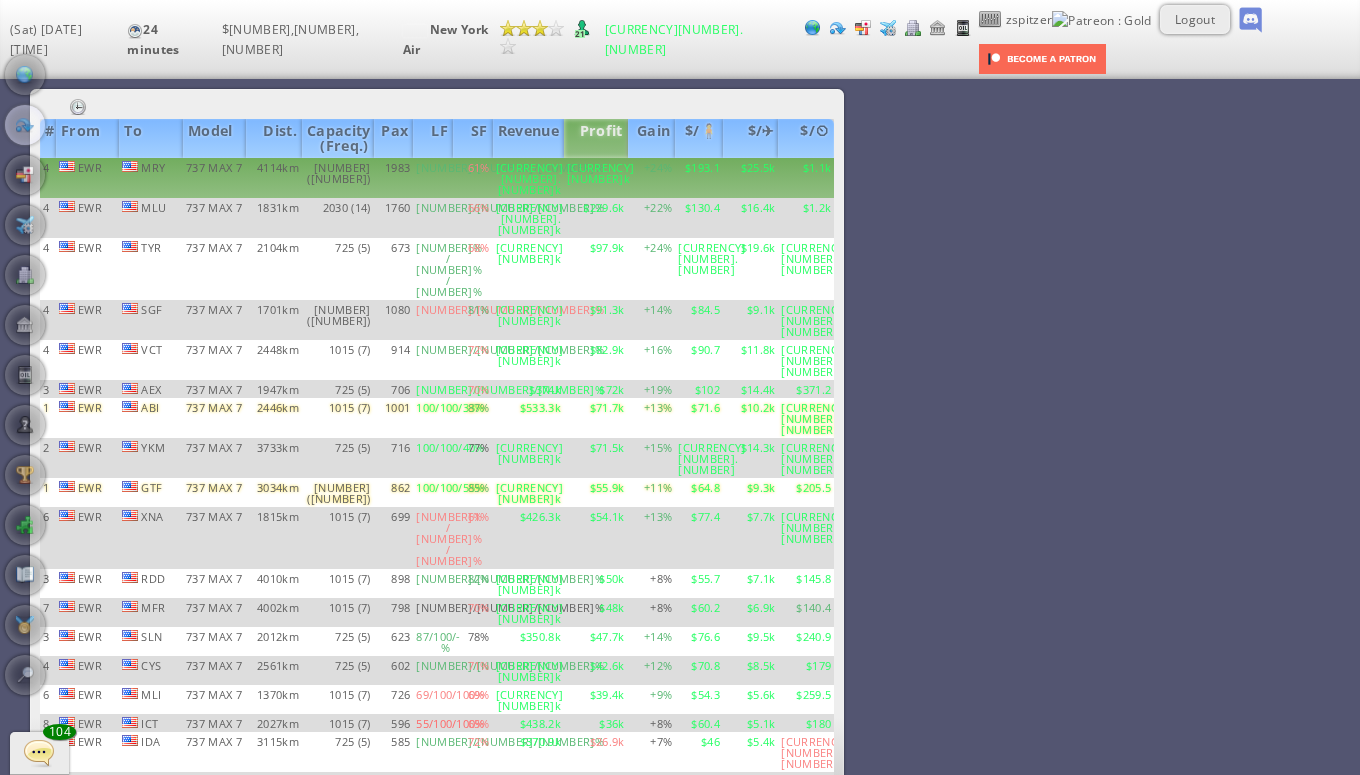 click on "[CURRENCY][NUMBER]k" at bounding box center [596, 178] 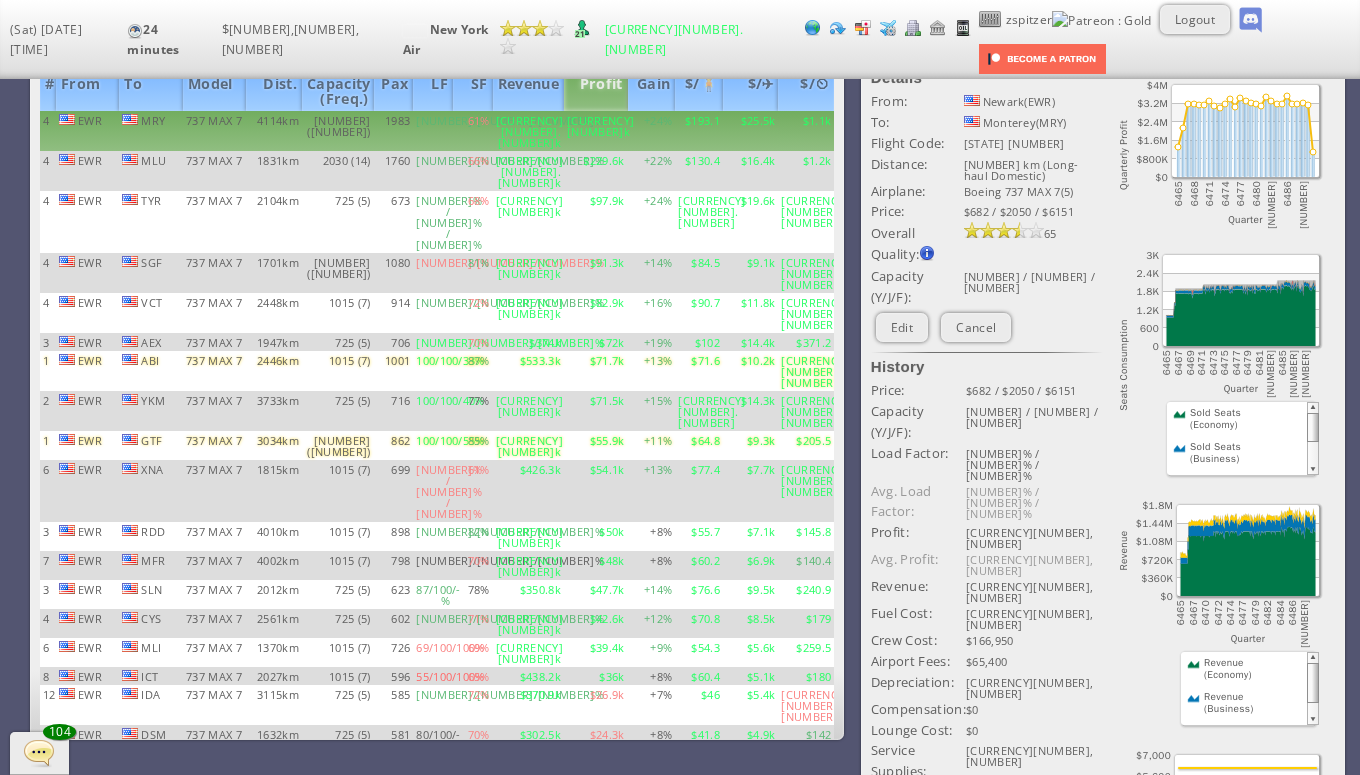 scroll, scrollTop: 0, scrollLeft: 0, axis: both 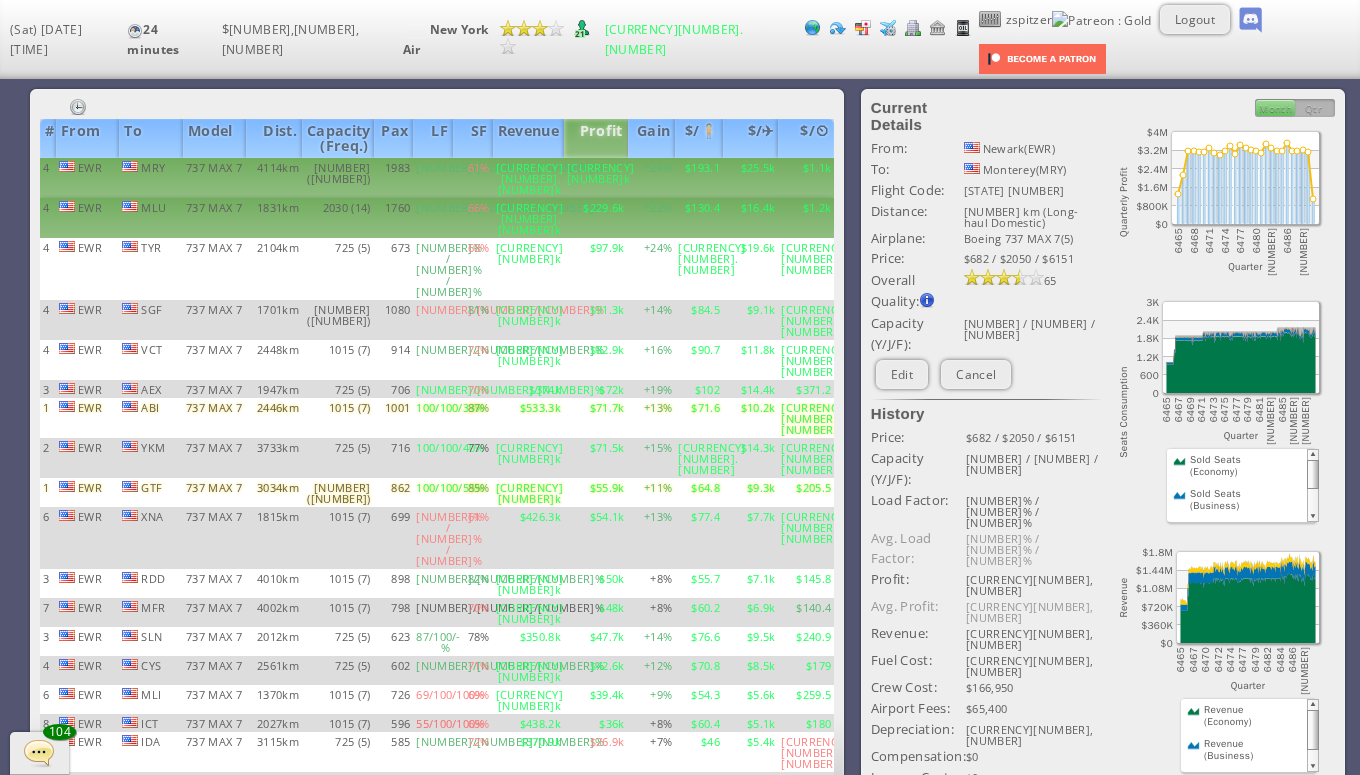 click on "$130.4" at bounding box center (699, 178) 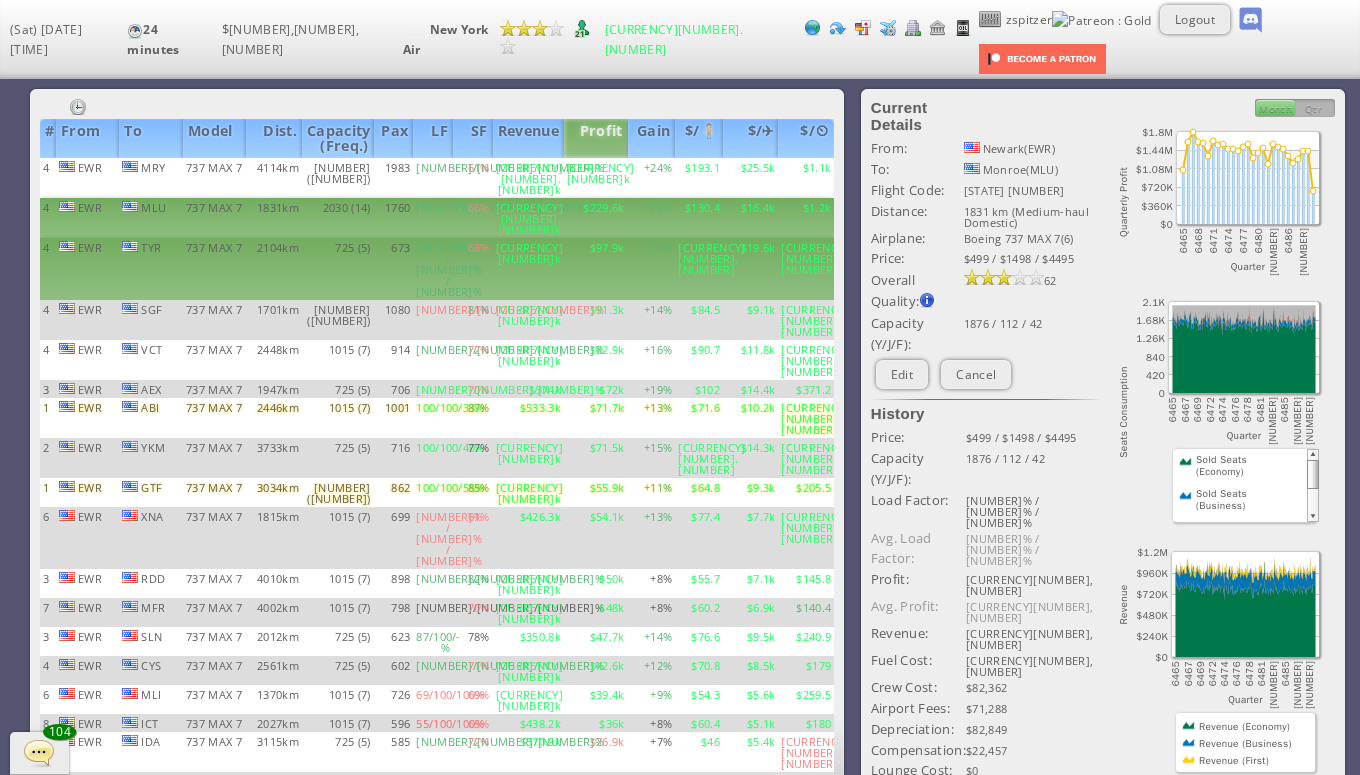 click on "[CURRENCY][NUMBER].[NUMBER]" at bounding box center (699, 178) 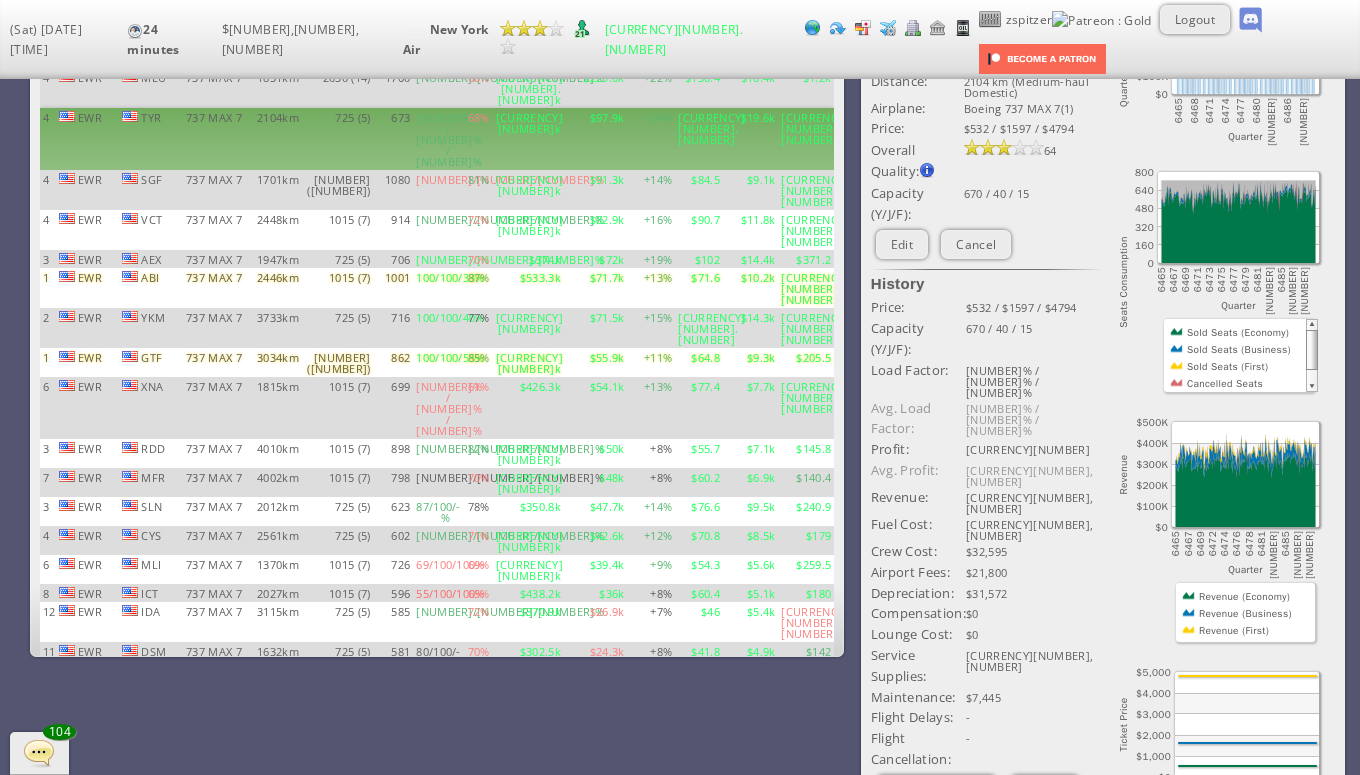 scroll, scrollTop: 0, scrollLeft: 0, axis: both 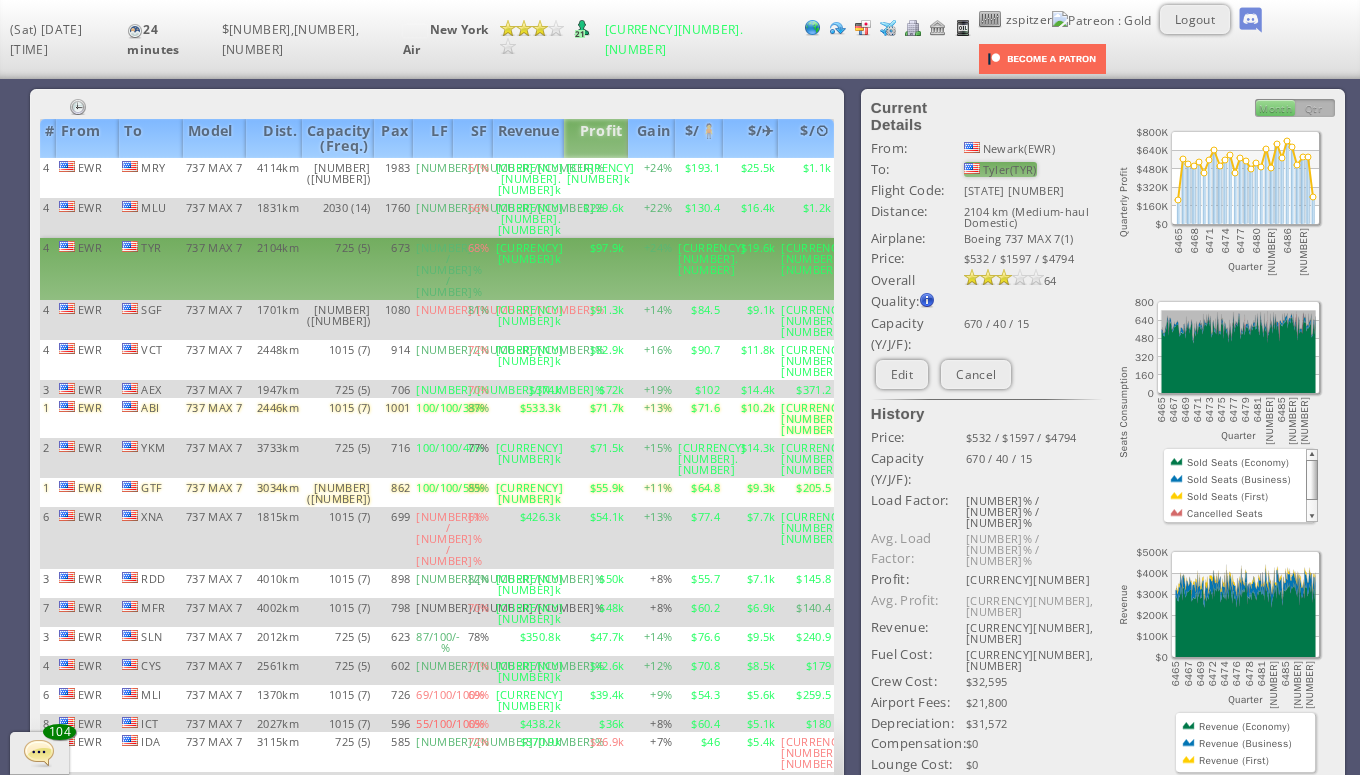 click on "Tyler(TYR)" at bounding box center (1000, 169) 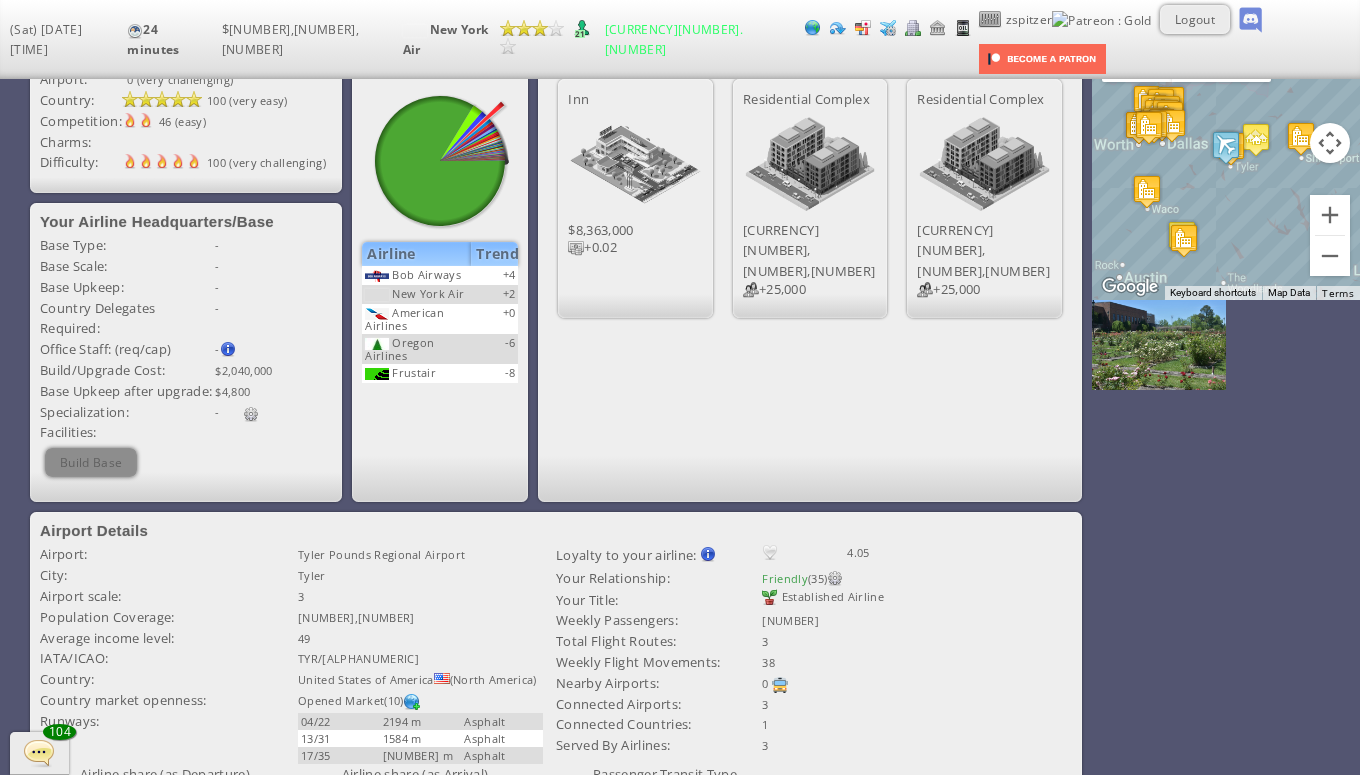 scroll, scrollTop: 0, scrollLeft: 0, axis: both 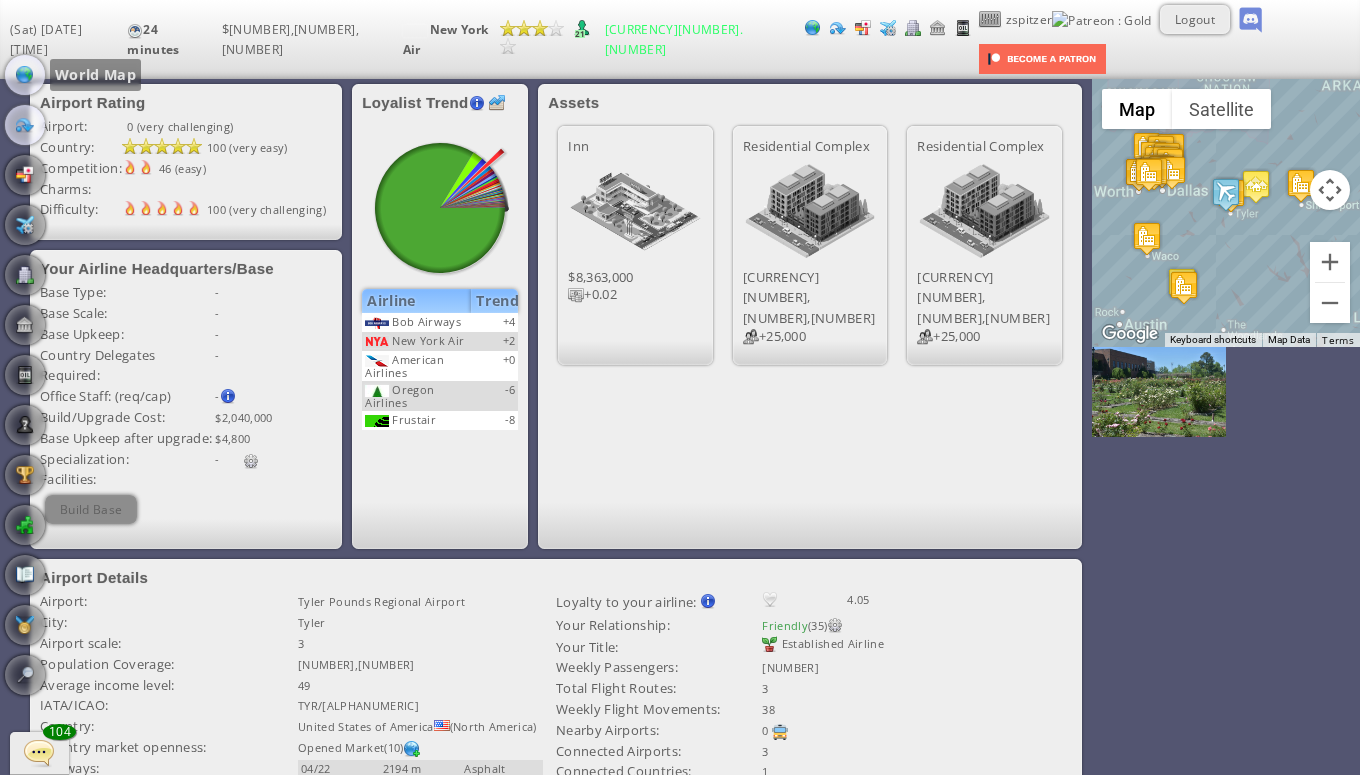 click at bounding box center [25, 75] 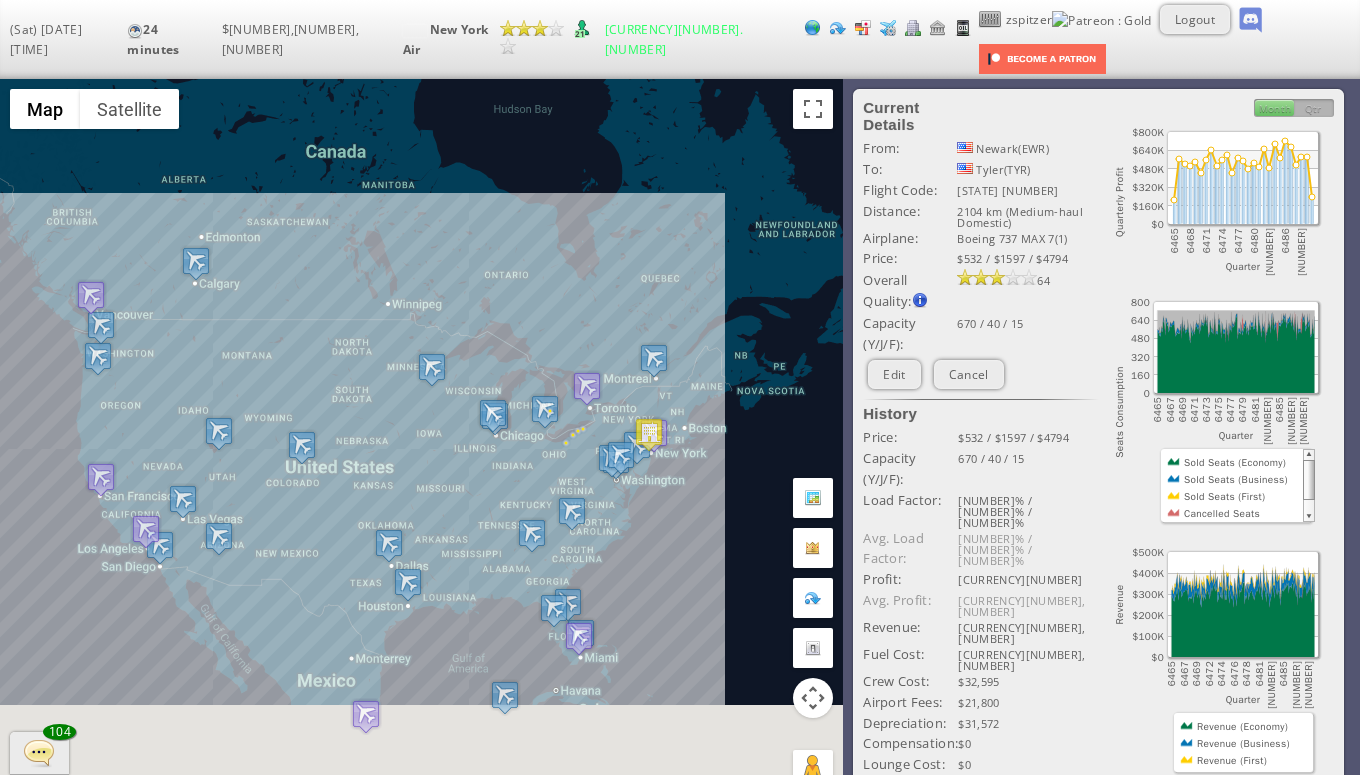 drag, startPoint x: 376, startPoint y: 483, endPoint x: 380, endPoint y: 168, distance: 315.0254 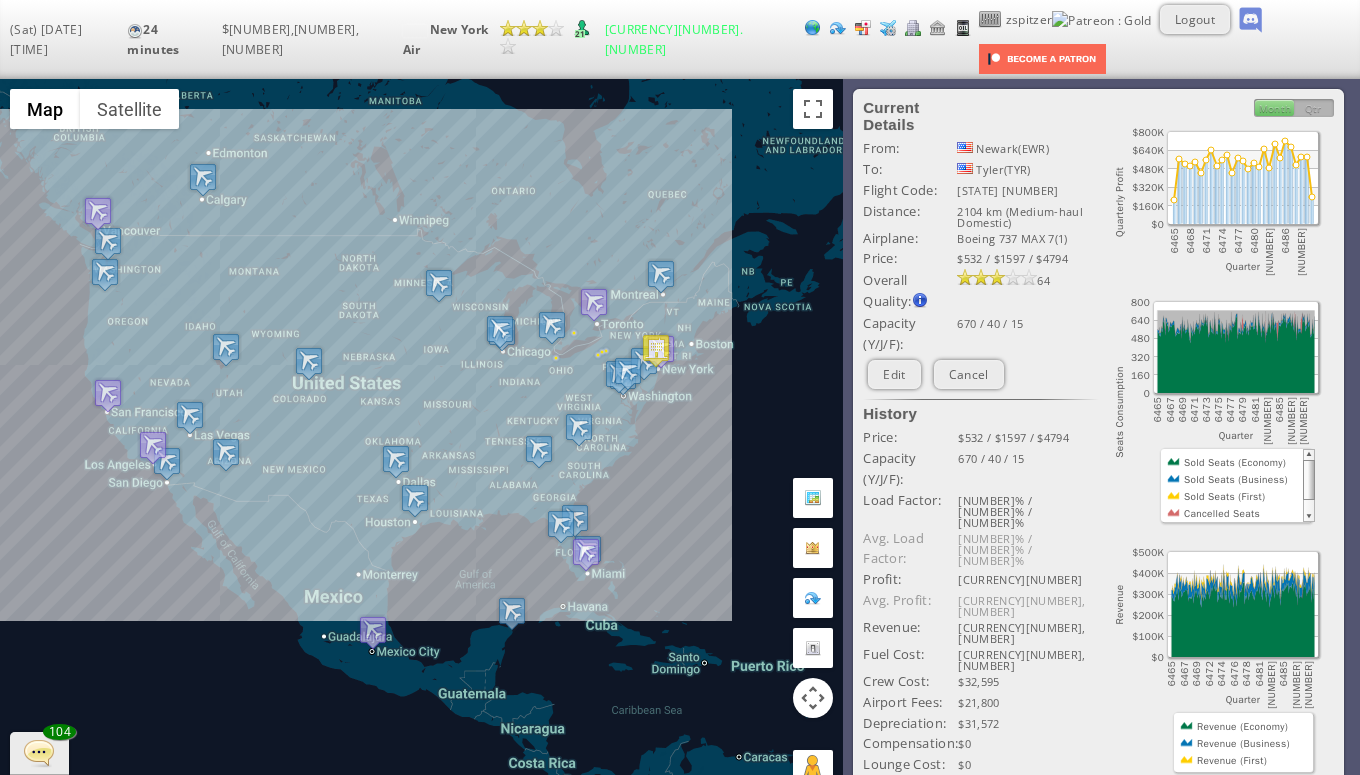 click on "To navigate, press the arrow keys." at bounding box center [421, 446] 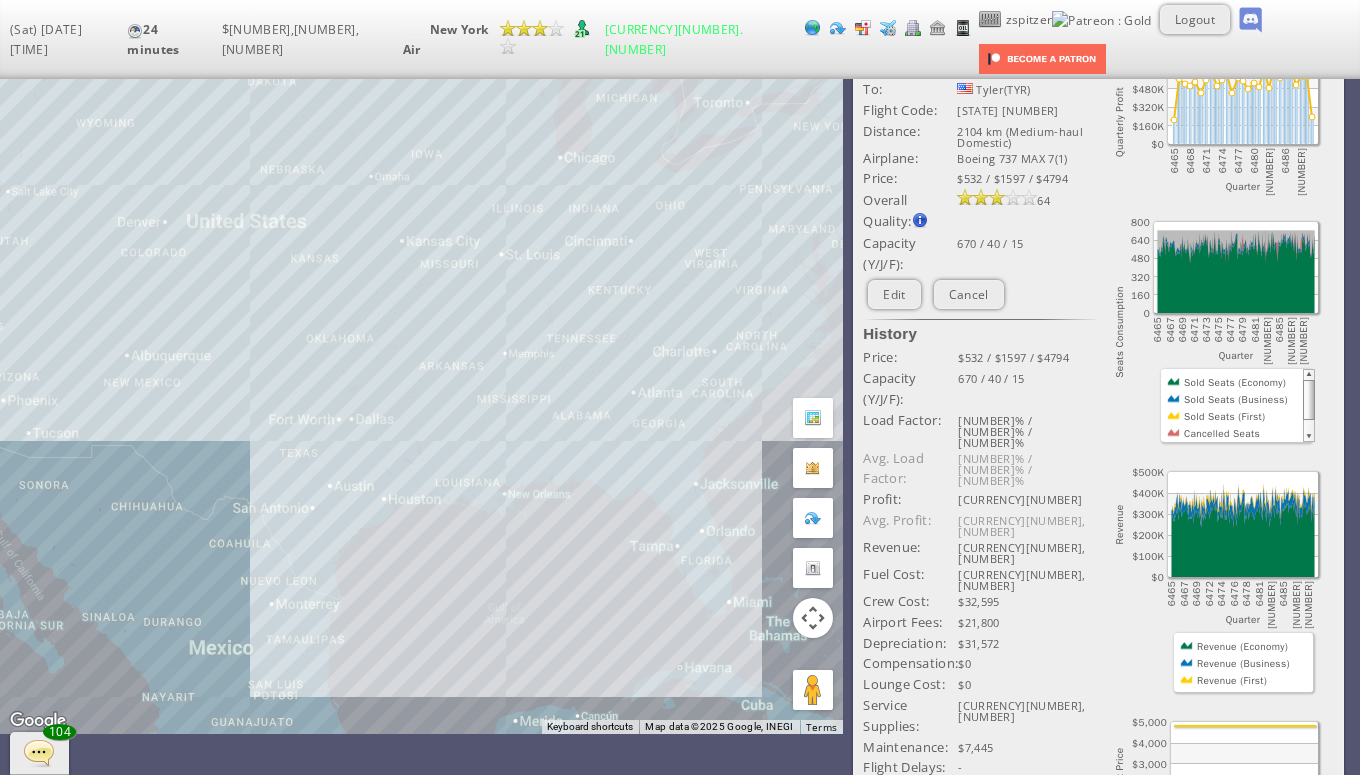 scroll, scrollTop: 84, scrollLeft: 0, axis: vertical 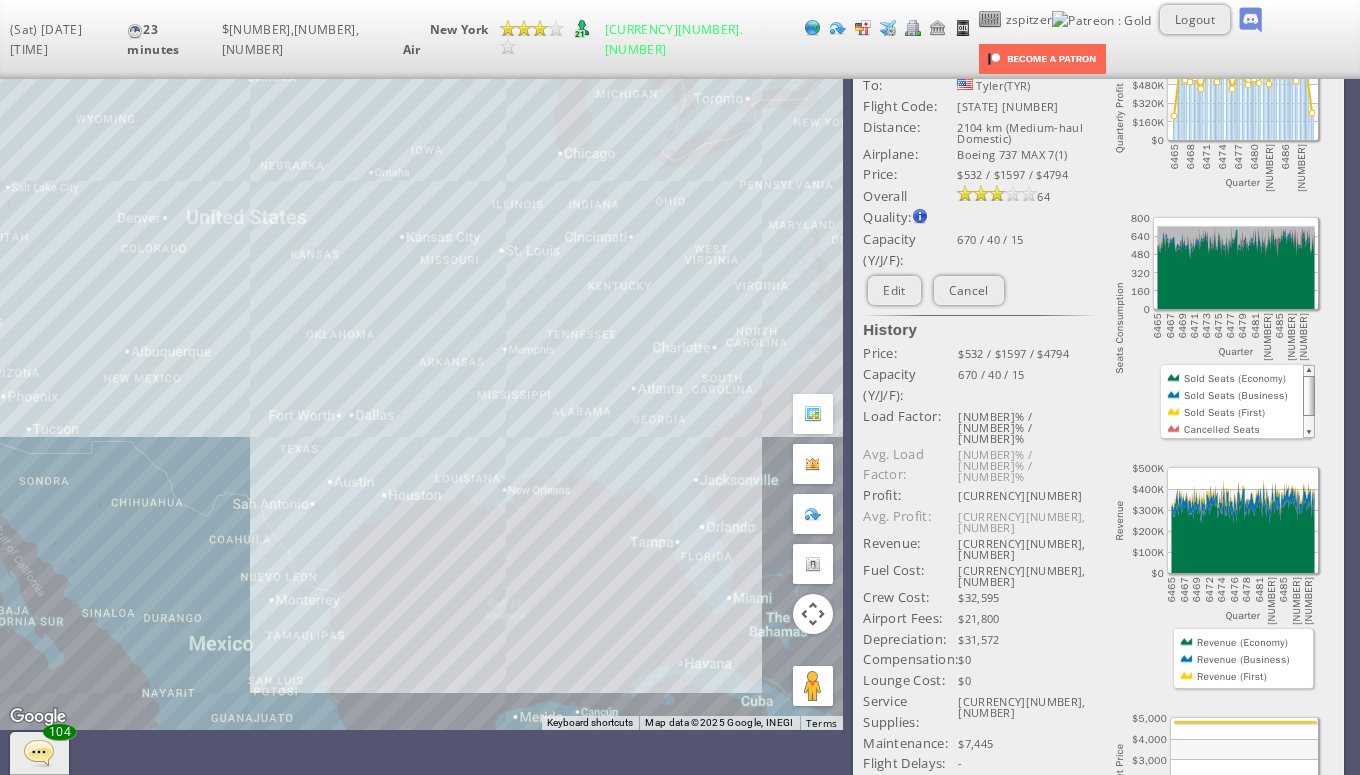 click on "To navigate, press the arrow keys." at bounding box center [421, 362] 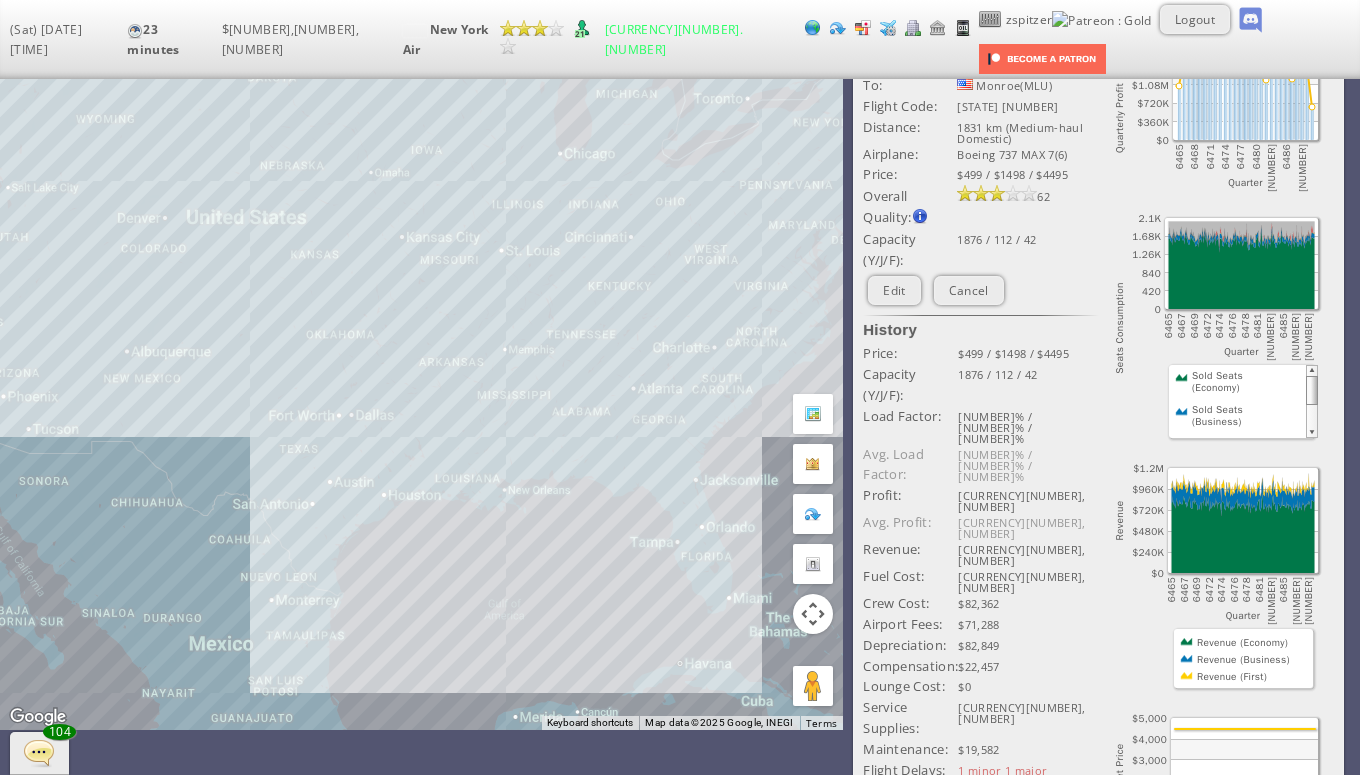 click on "To navigate, press the arrow keys." at bounding box center (421, 362) 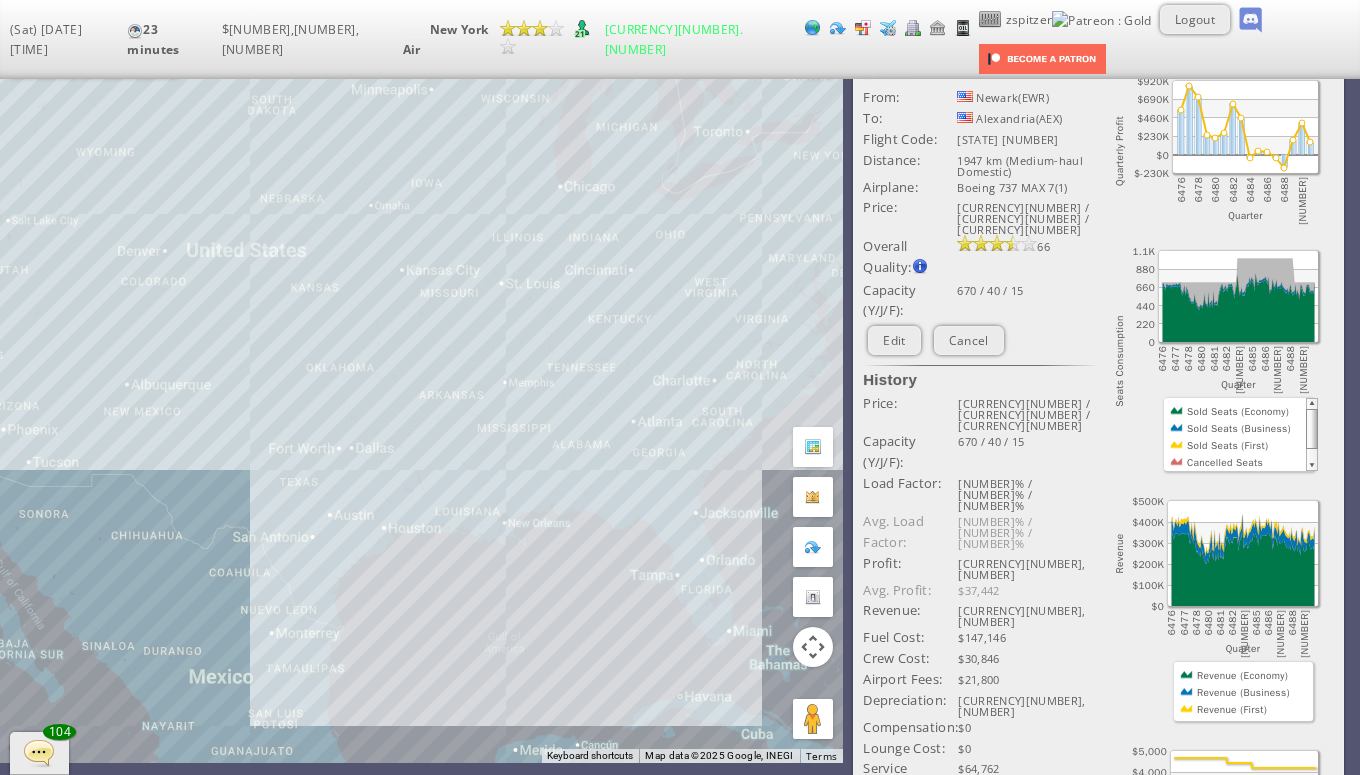 scroll, scrollTop: 0, scrollLeft: 0, axis: both 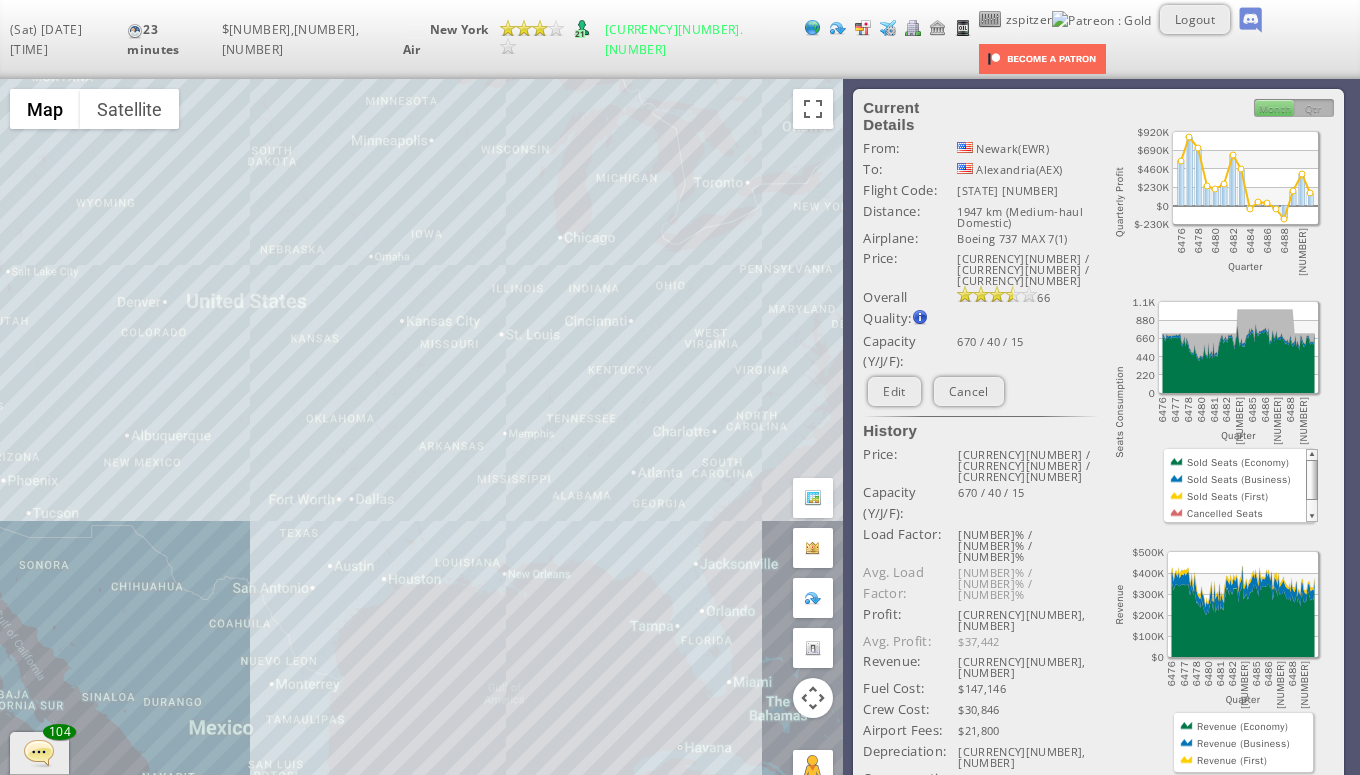 click on "To navigate, press the arrow keys." at bounding box center [421, 446] 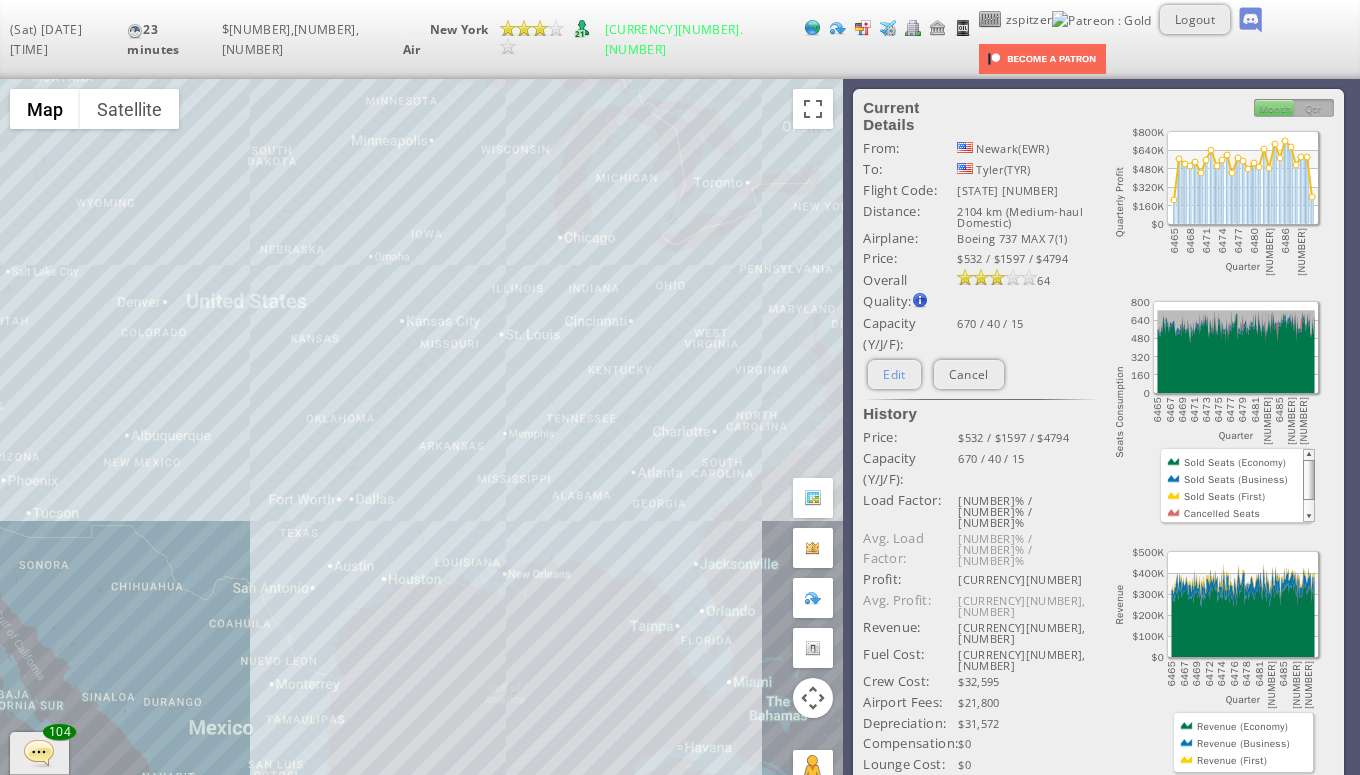click on "Edit" at bounding box center [894, 374] 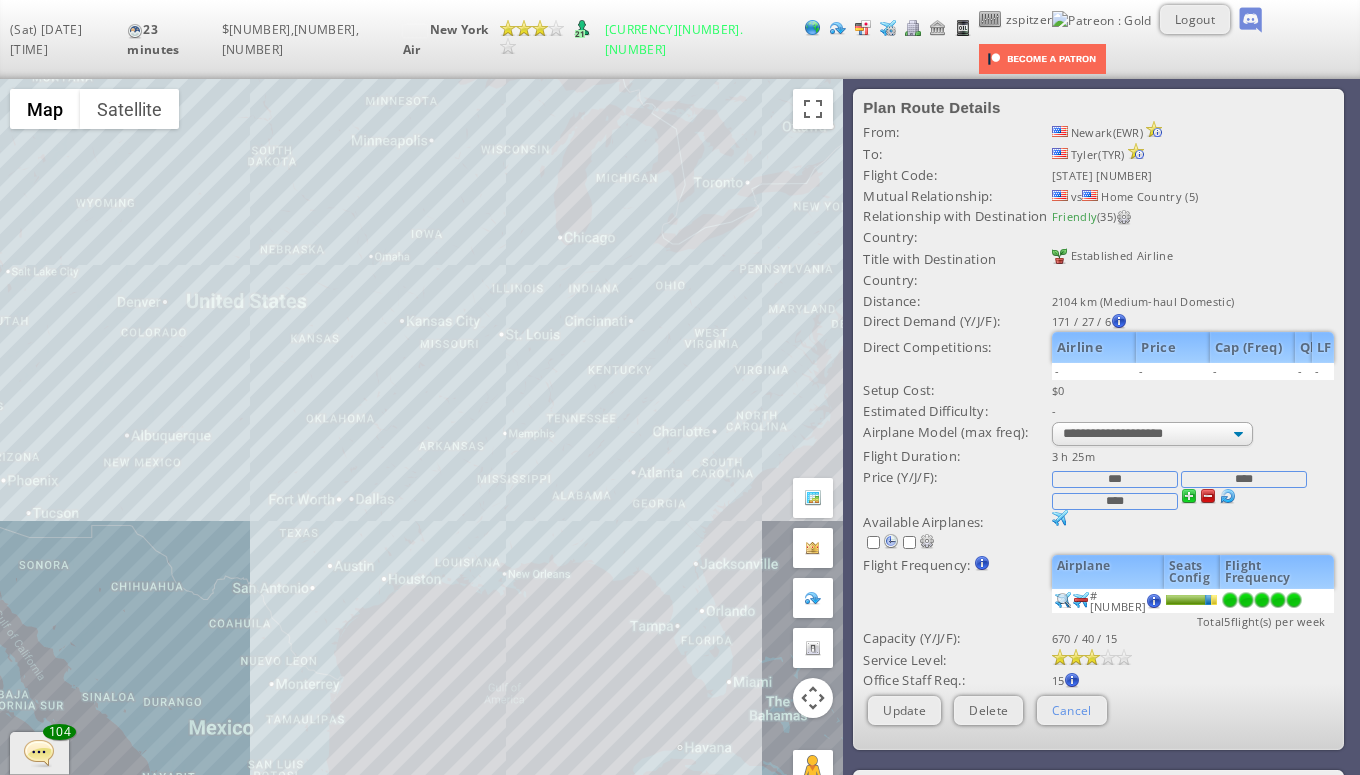 click on "Cancel" at bounding box center (1072, 710) 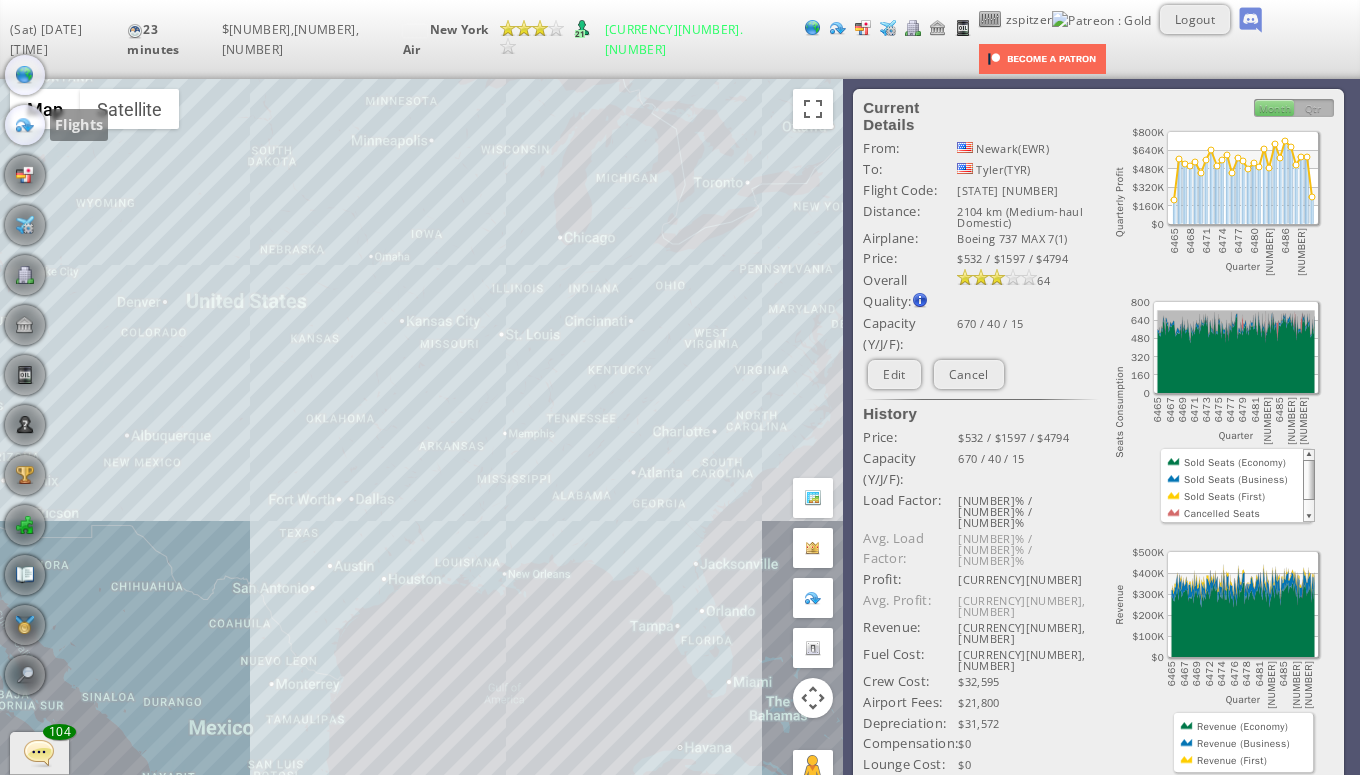 click at bounding box center (25, 125) 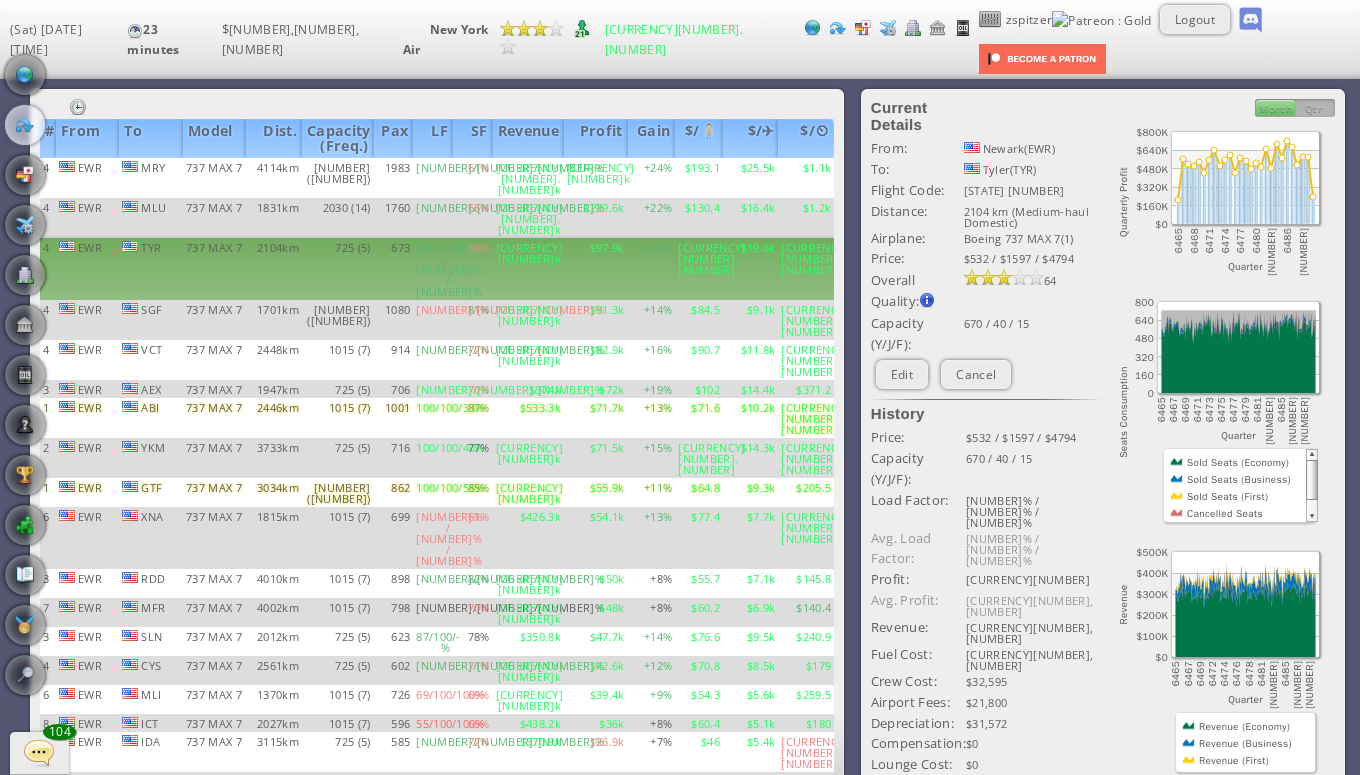 click on "([CURRENCY][NUMBER]k)" at bounding box center [596, 178] 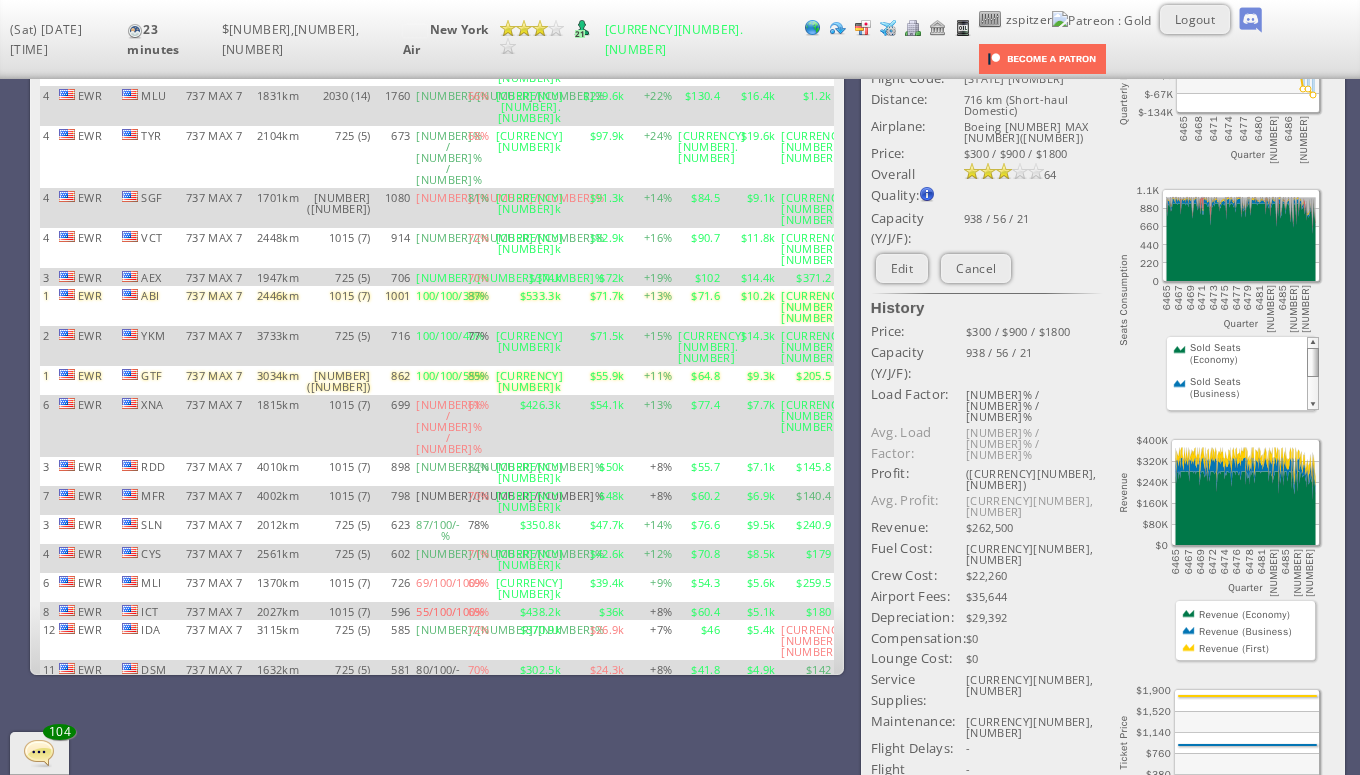 scroll, scrollTop: 0, scrollLeft: 0, axis: both 